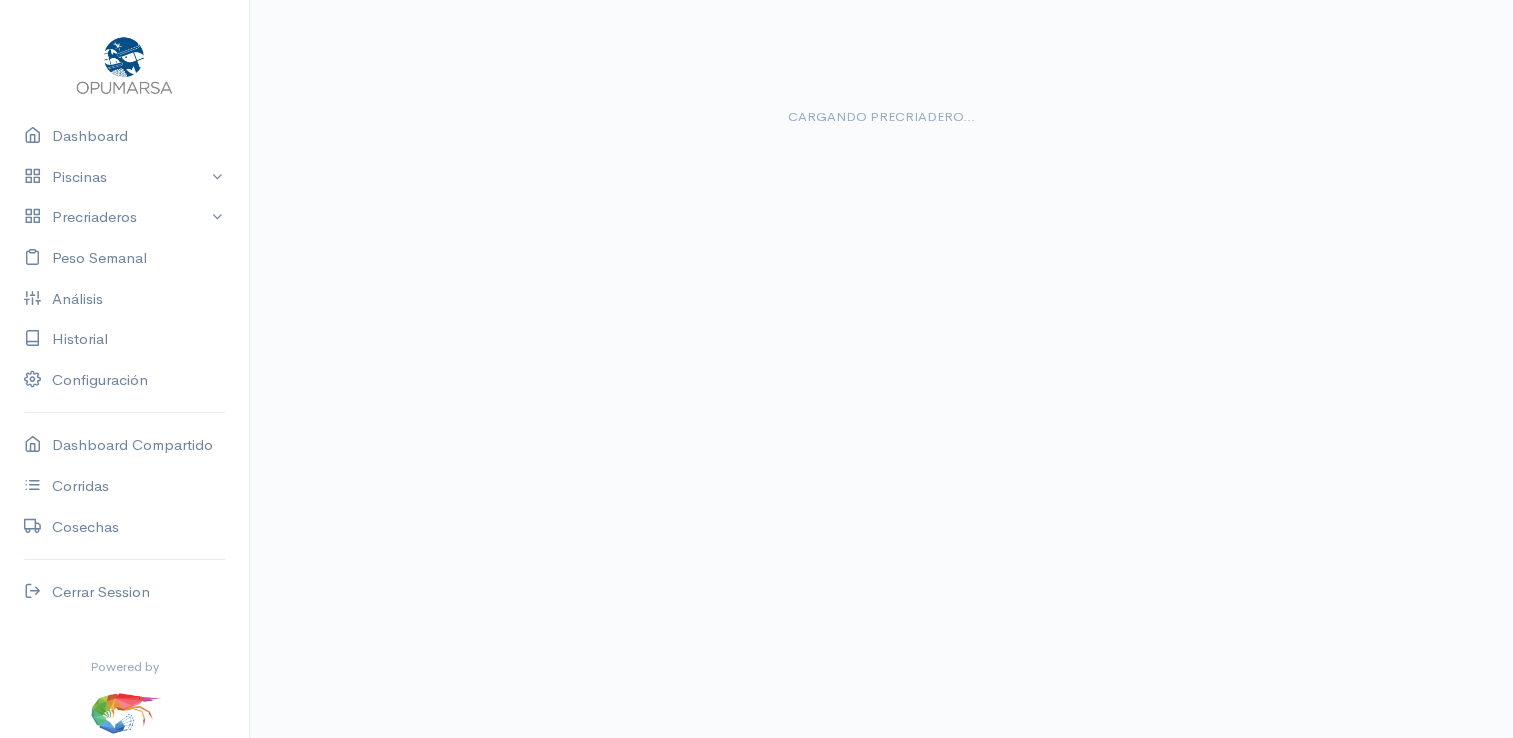 scroll, scrollTop: 0, scrollLeft: 0, axis: both 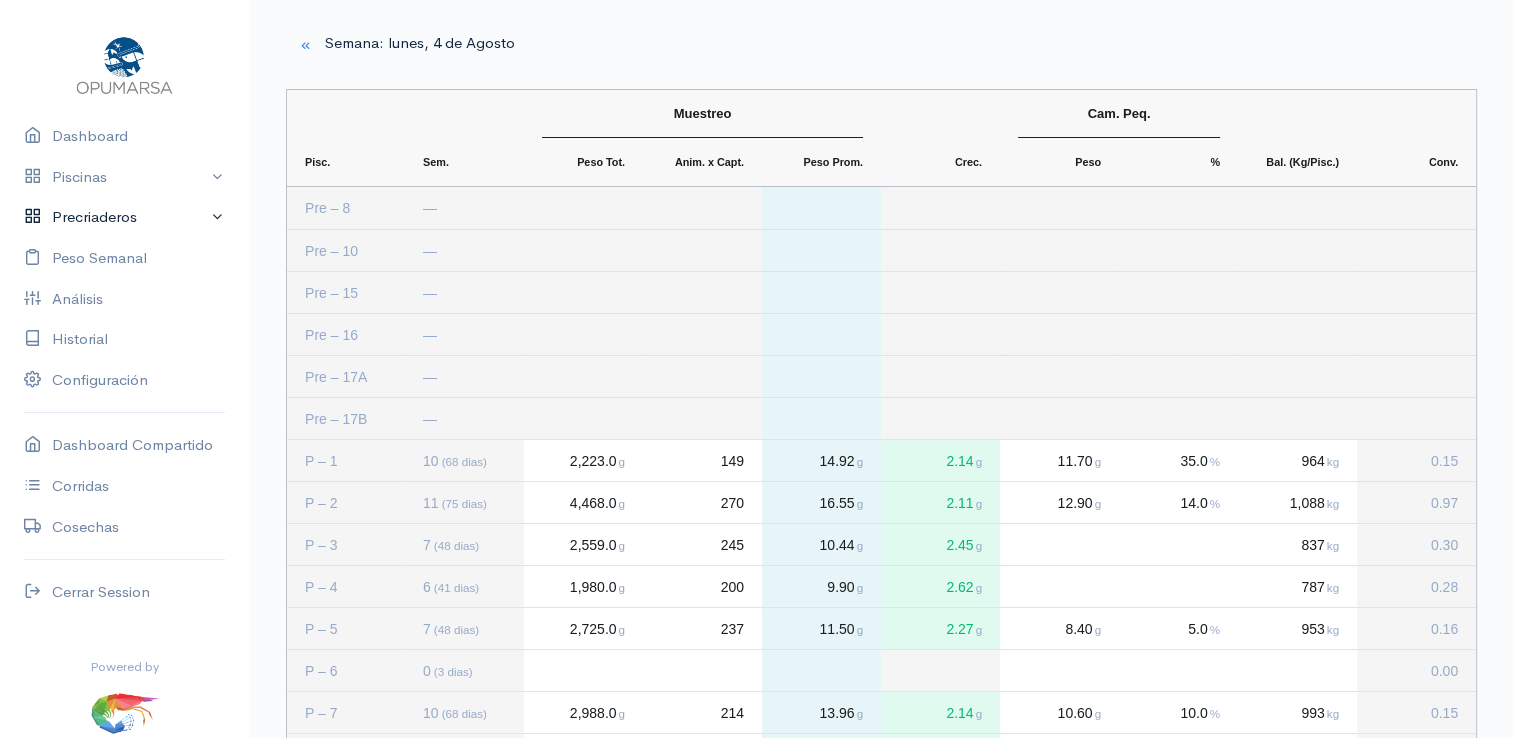 click on "Precriaderos" at bounding box center (124, 217) 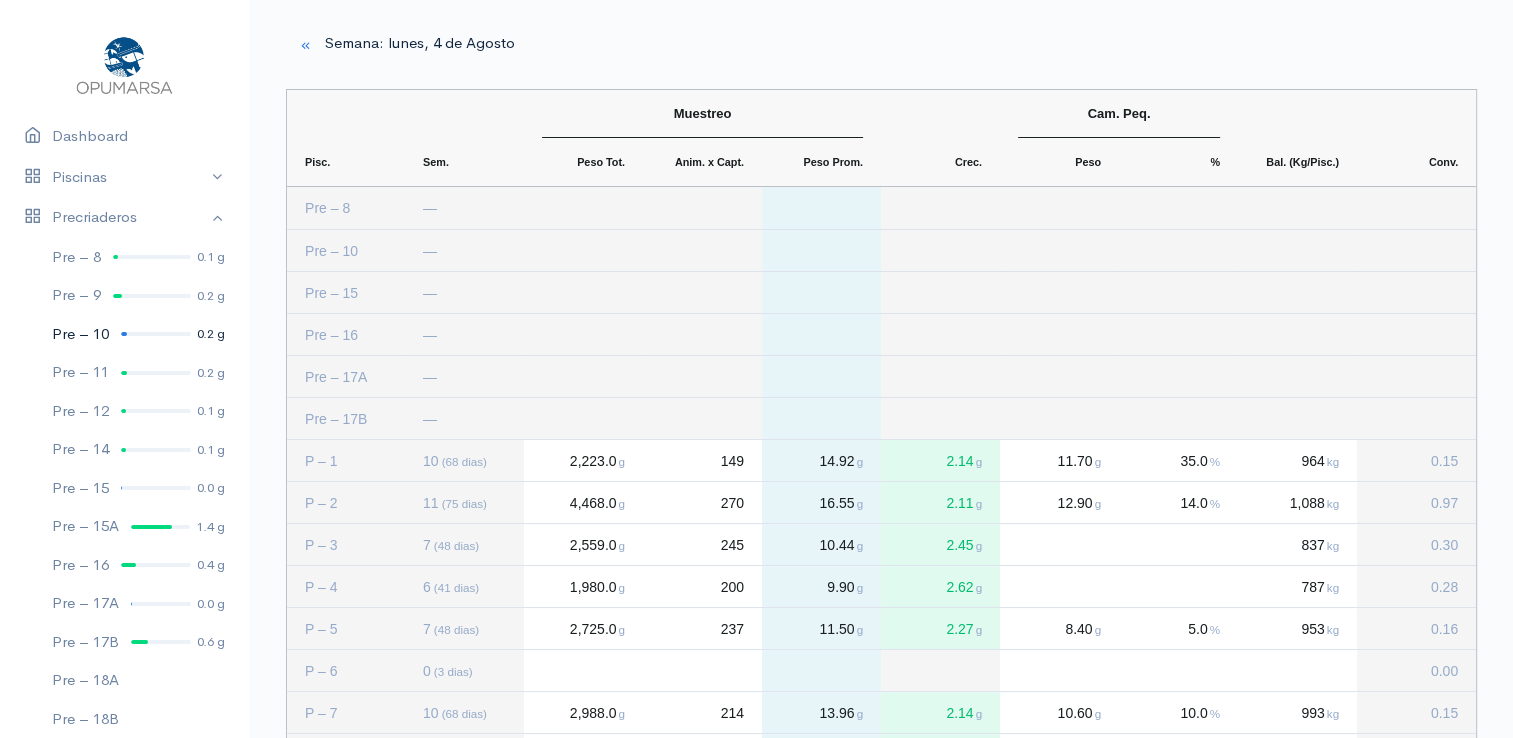 click at bounding box center (156, 334) 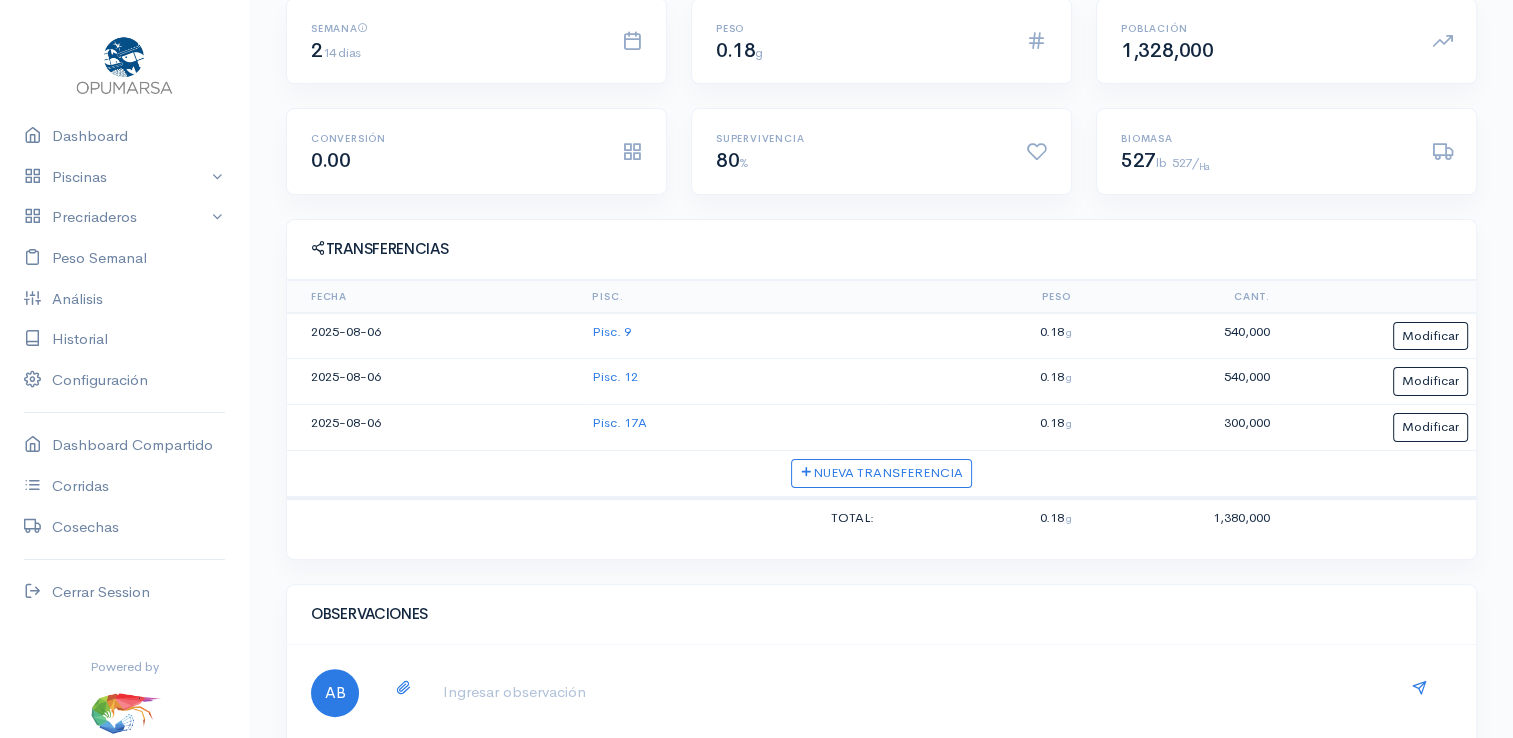scroll, scrollTop: 400, scrollLeft: 0, axis: vertical 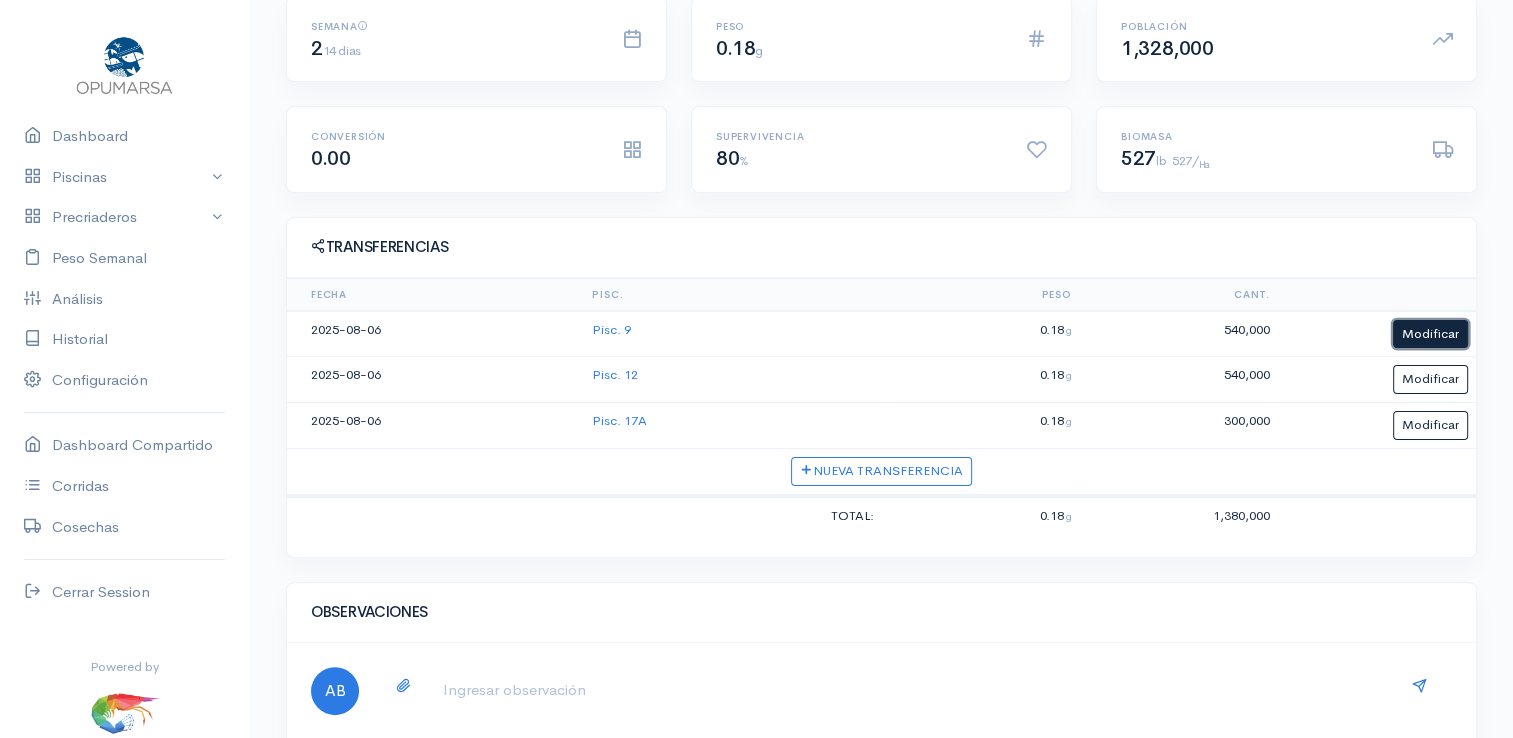 click on "Modificar" at bounding box center [1430, 334] 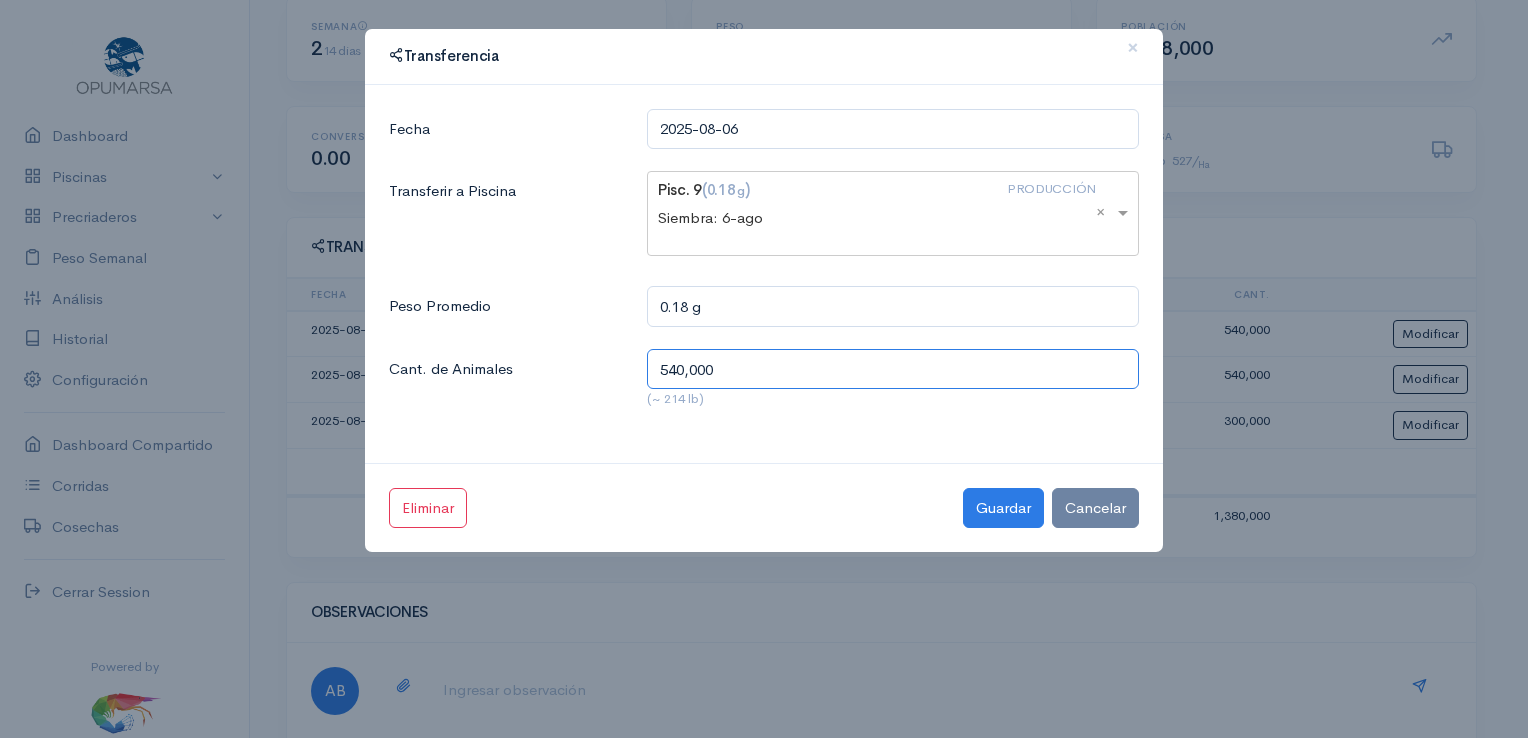 click on "540,000" 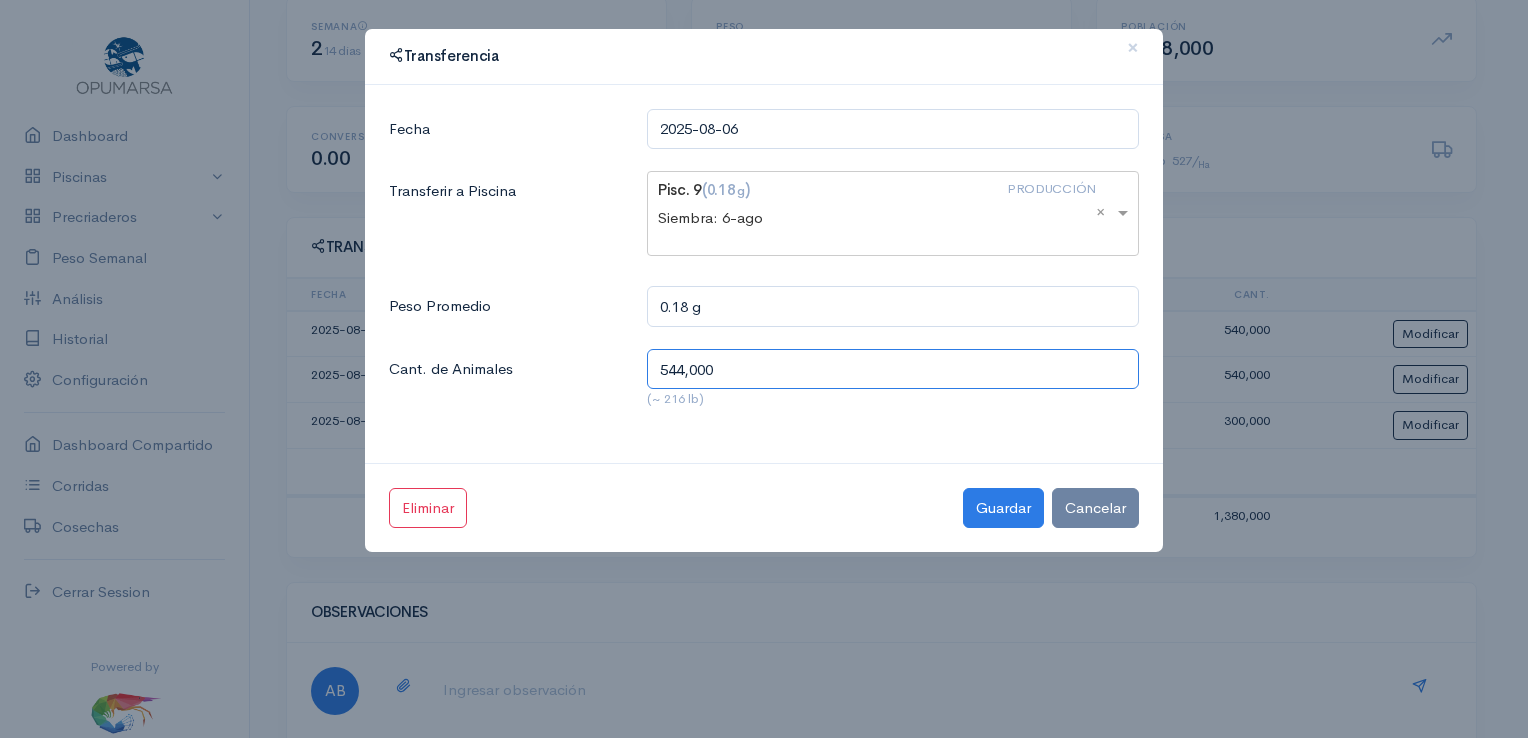 type on "544,000" 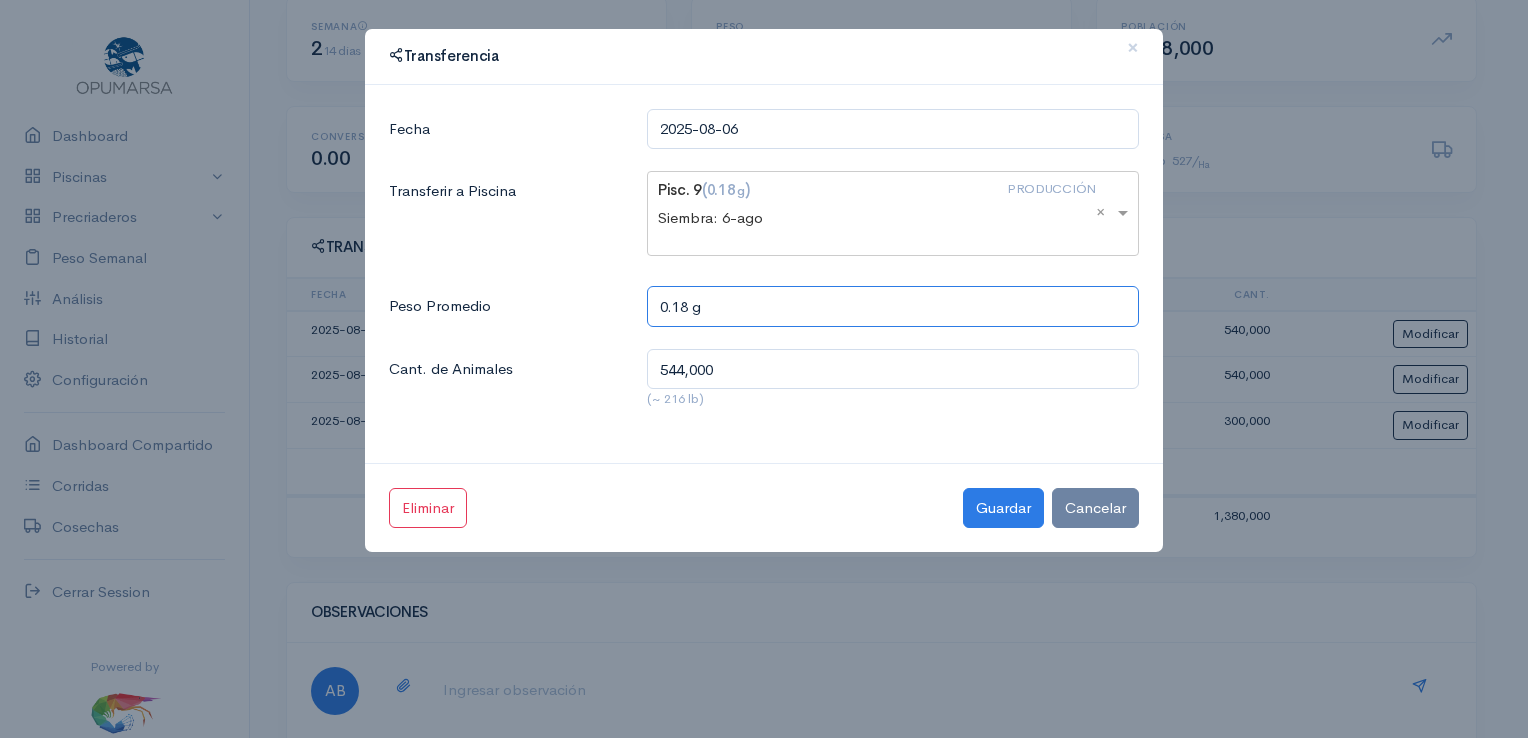 click on "0.18 g" 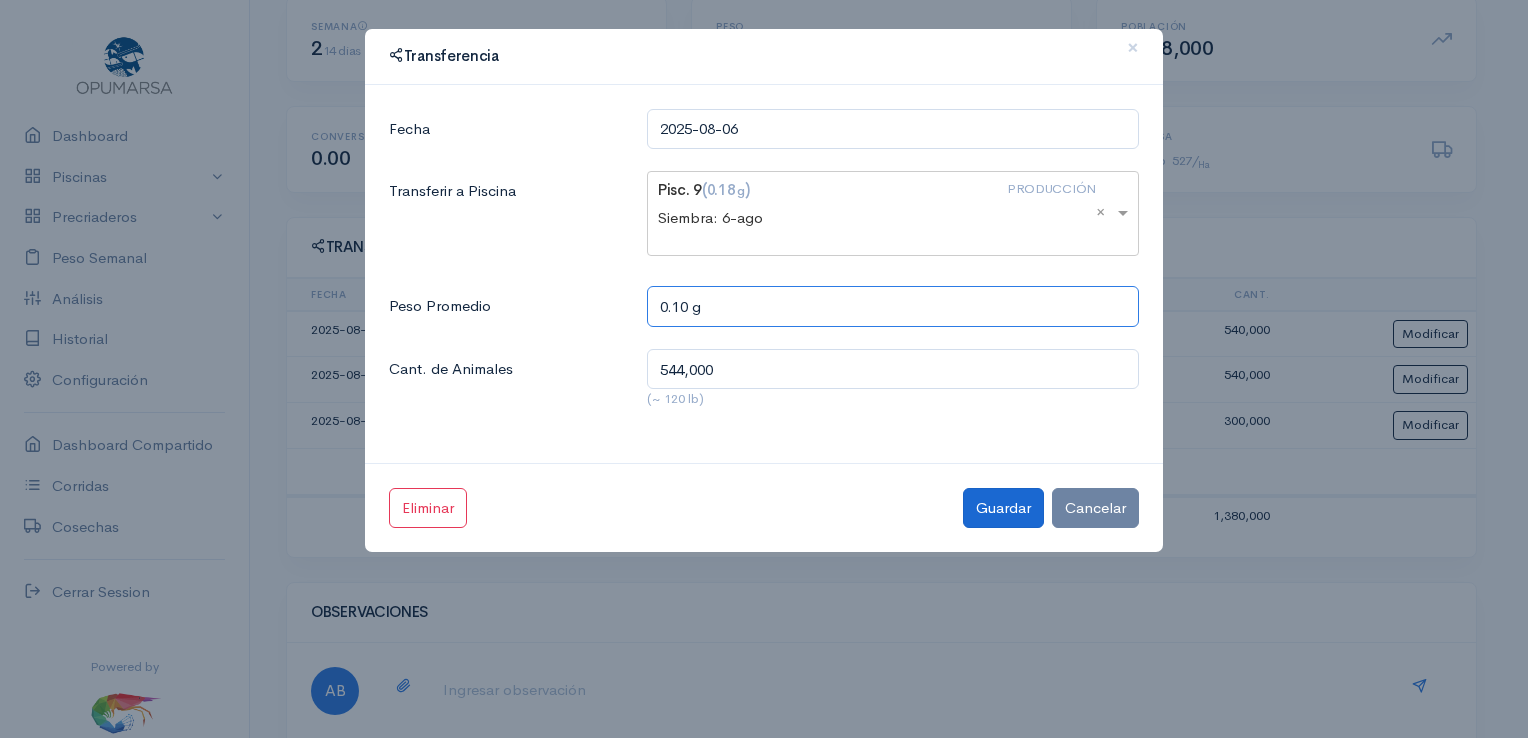 type on "0.10 g" 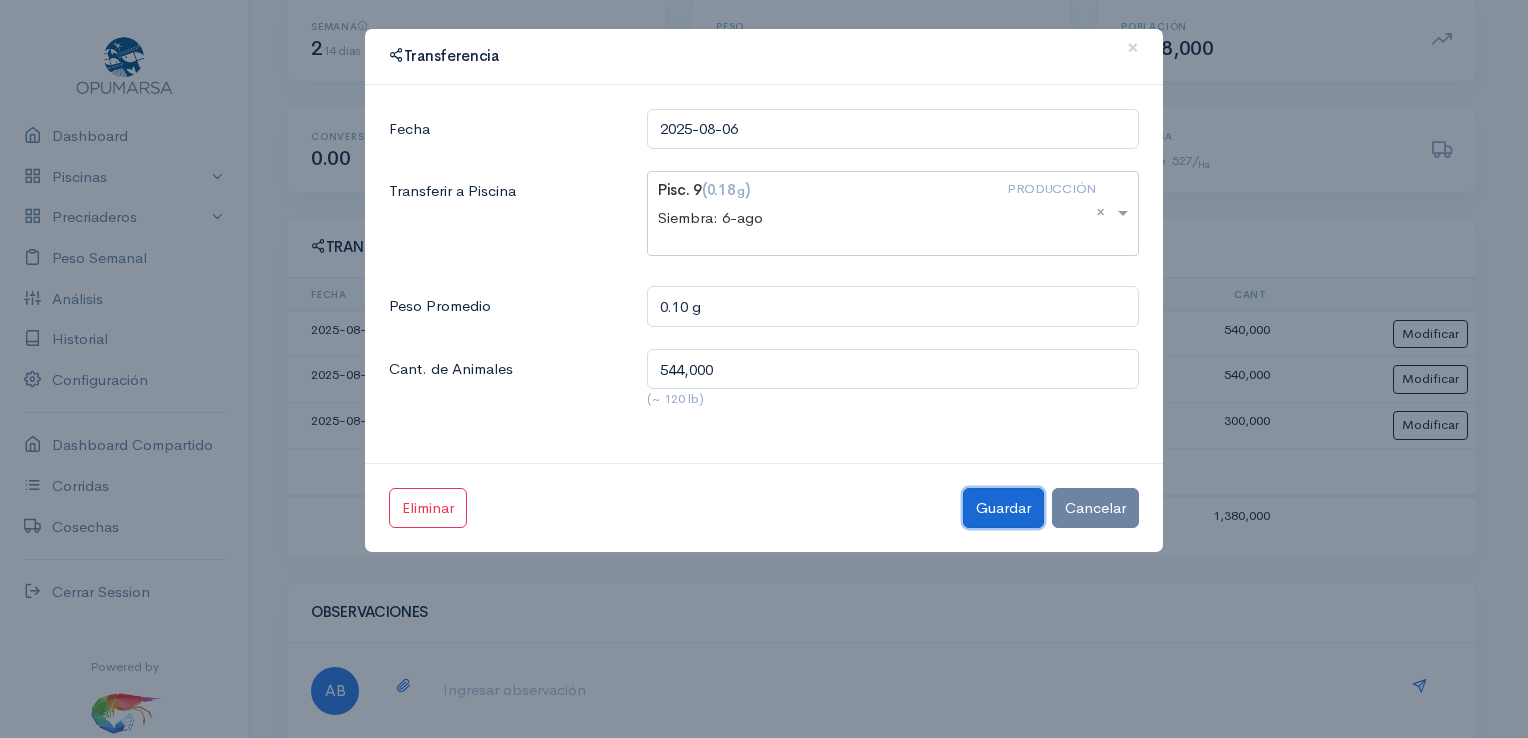 click on "Guardar" 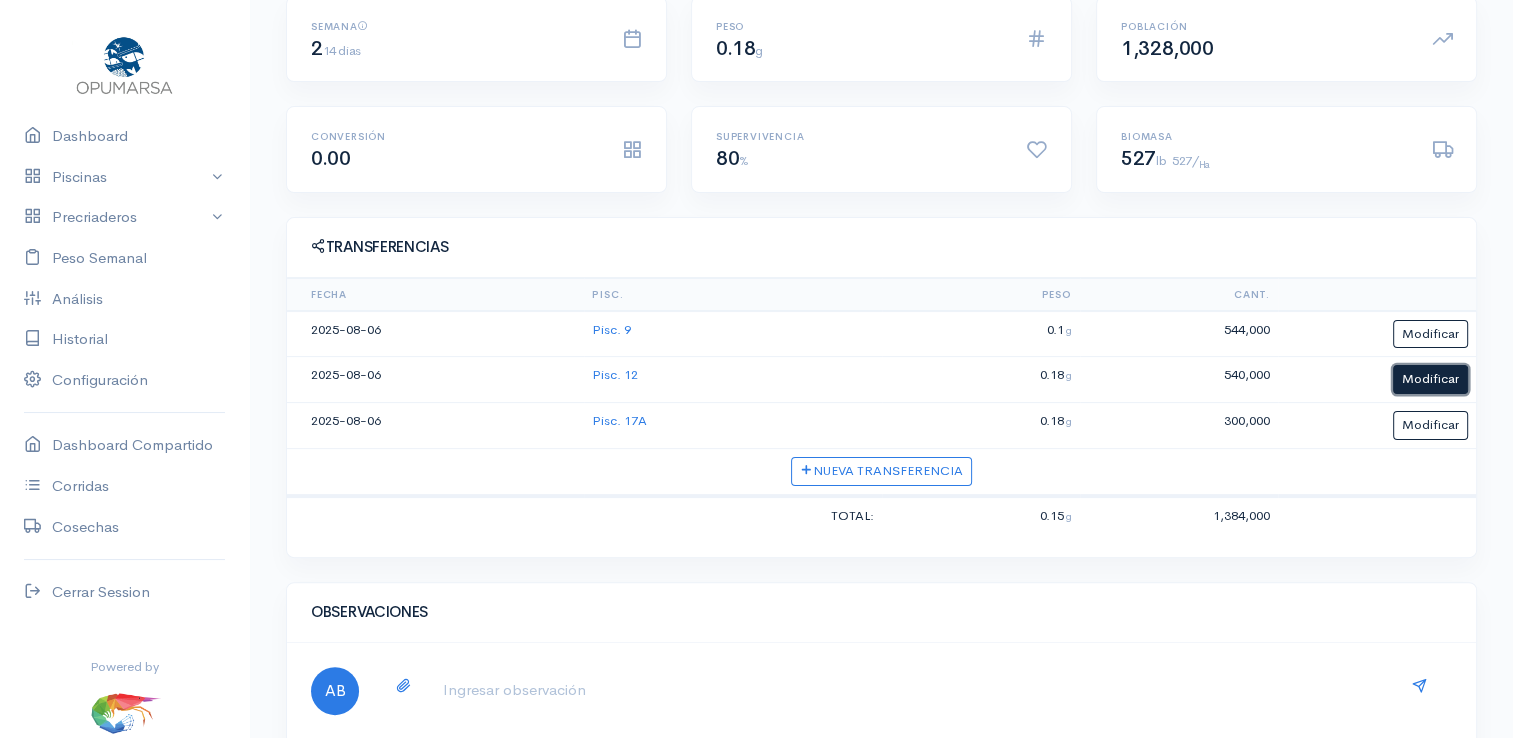 click on "Modificar" at bounding box center (1430, 379) 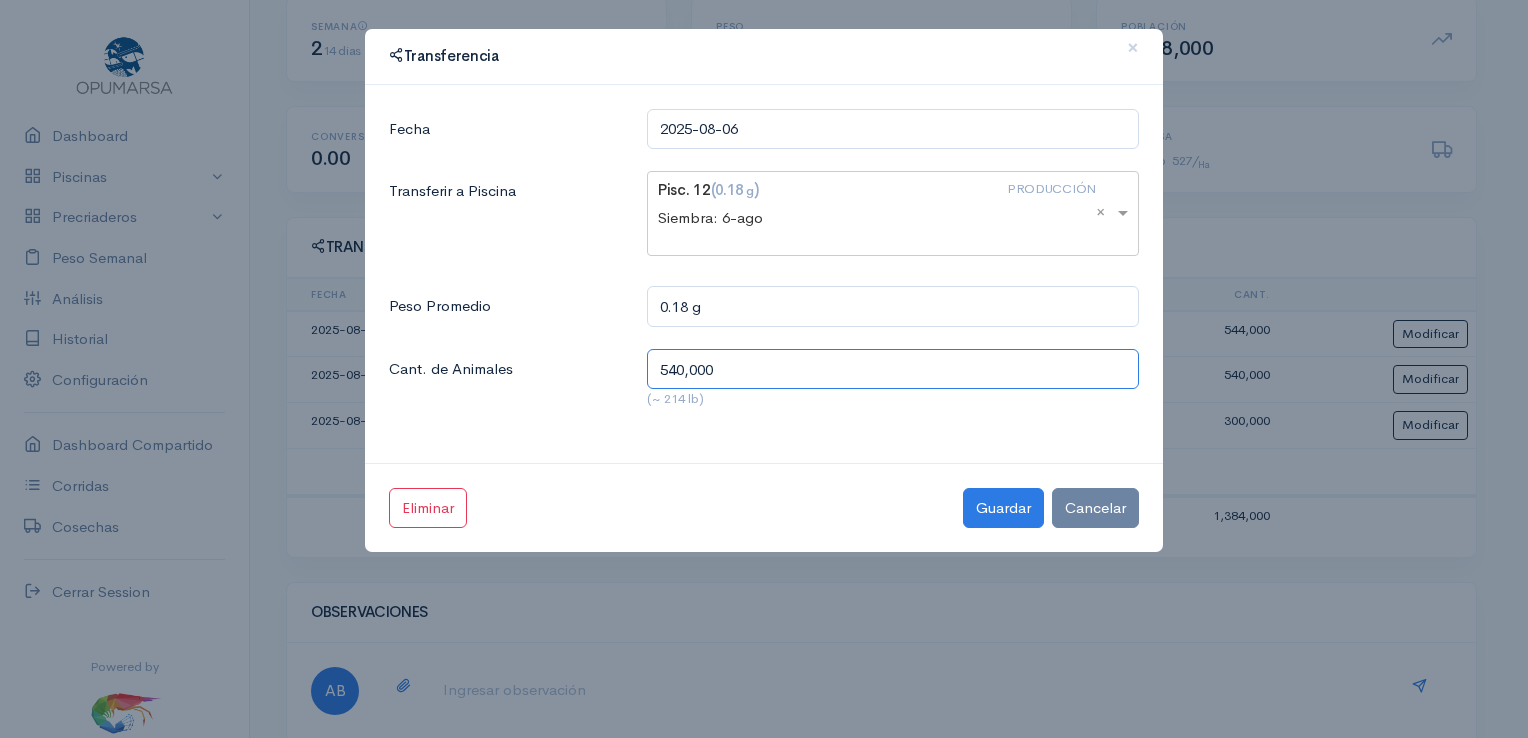 click on "540,000" 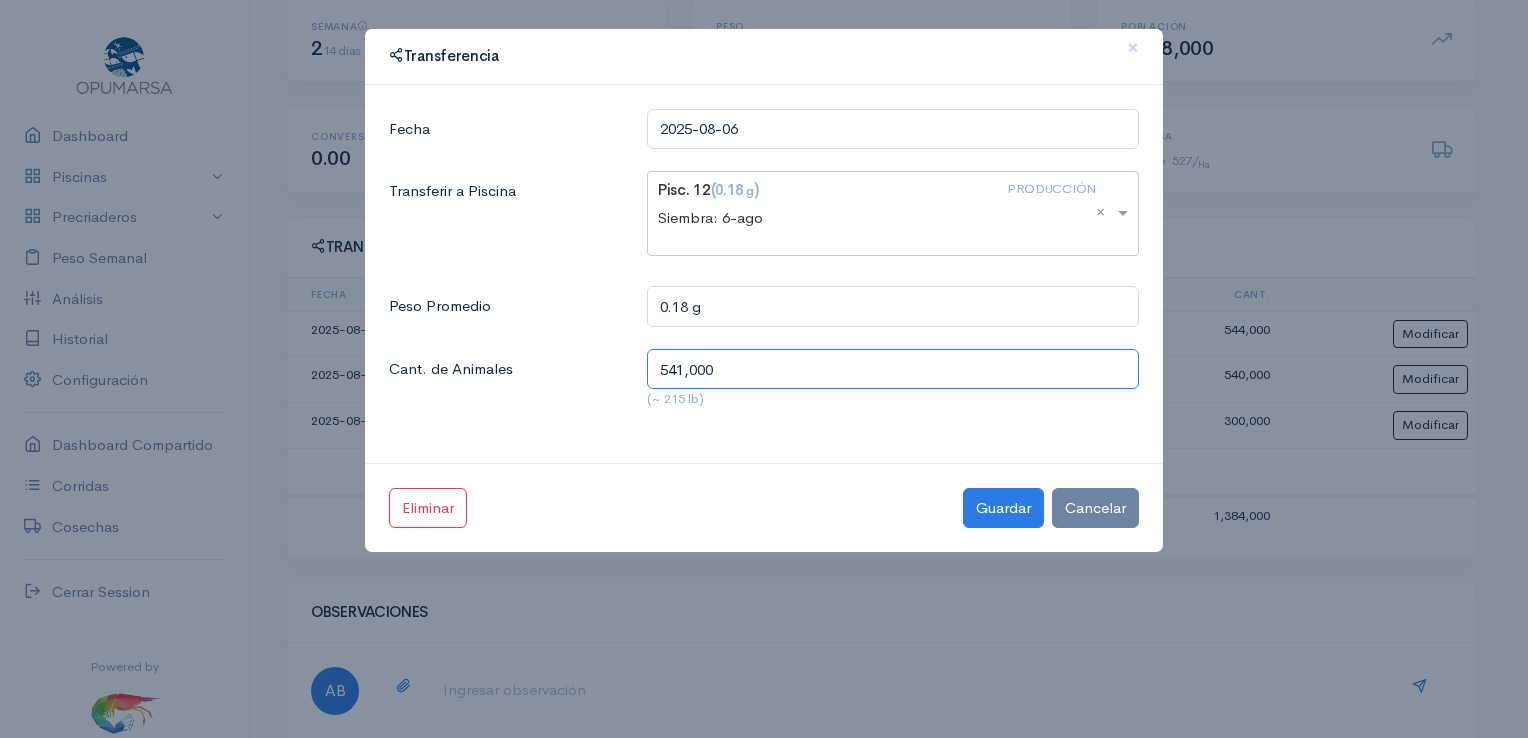 type on "541,000" 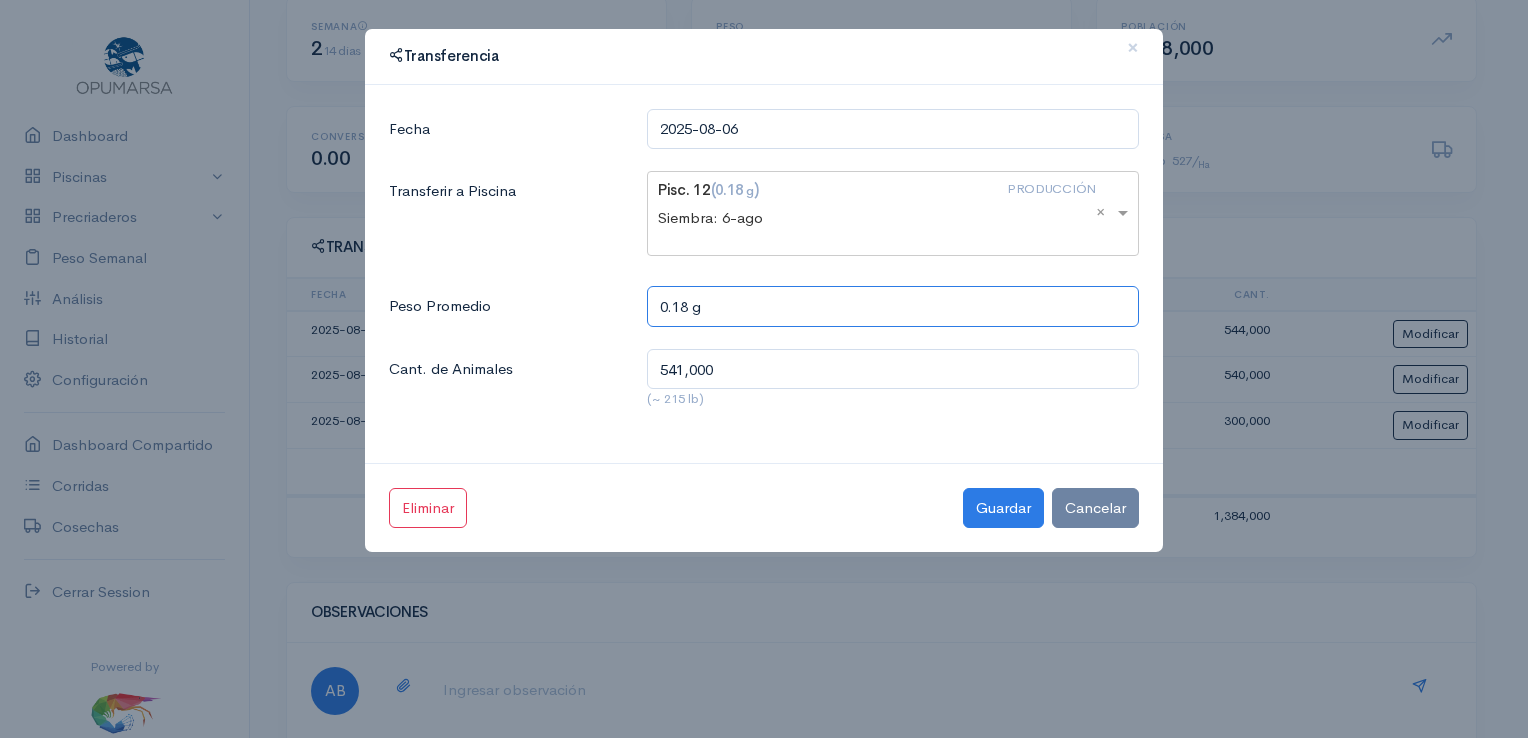 click on "0.18 g" 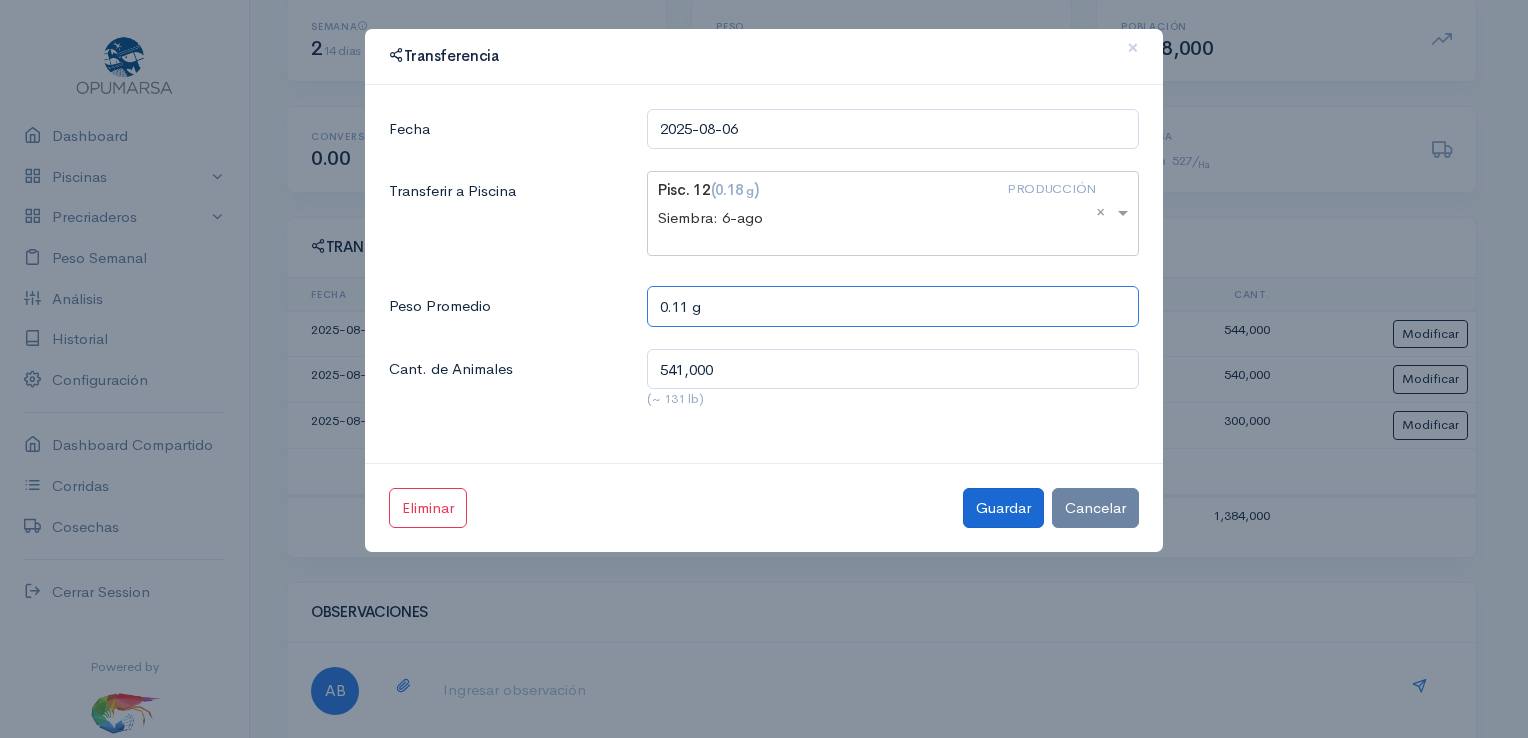 type on "0.11 g" 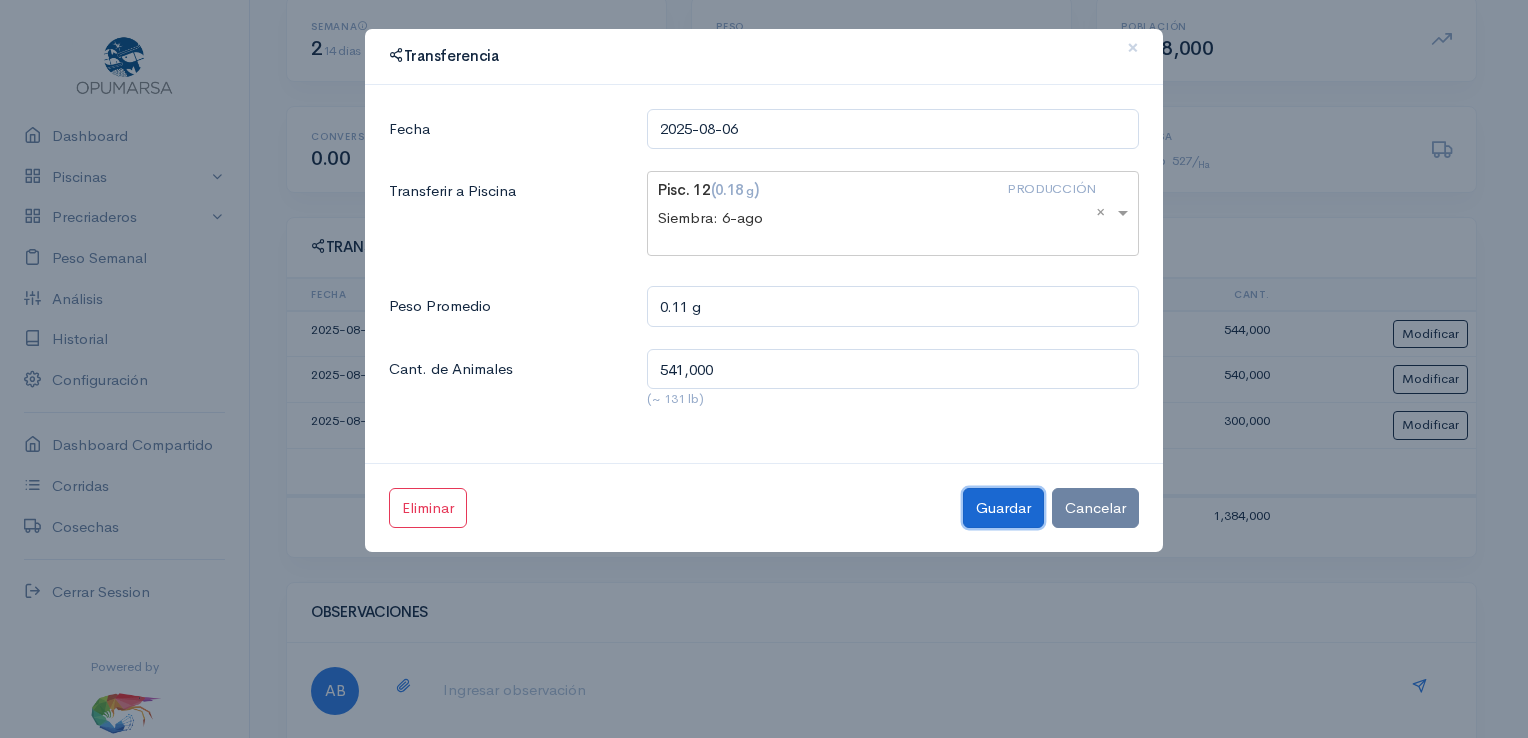 click on "Guardar" 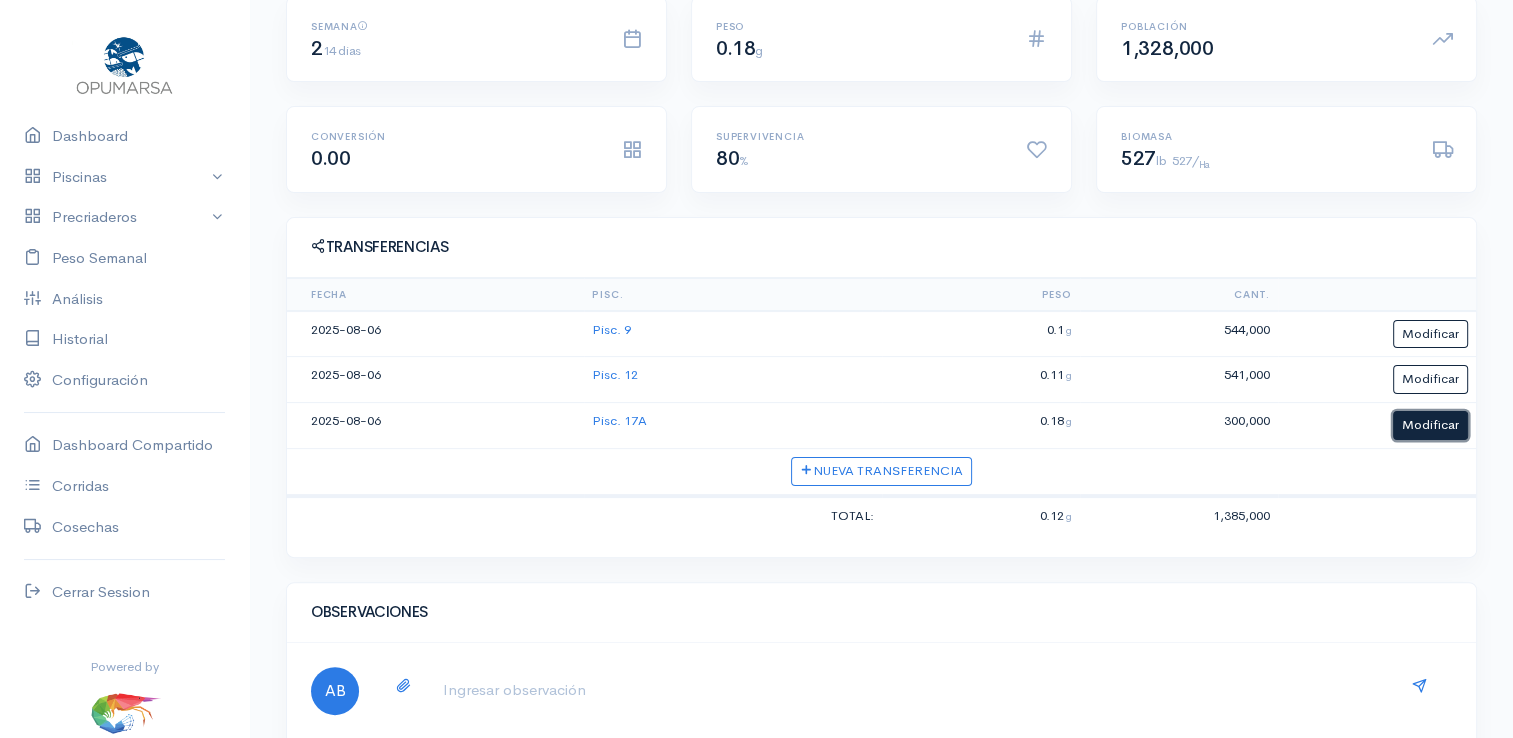 click on "Modificar" at bounding box center [1430, 425] 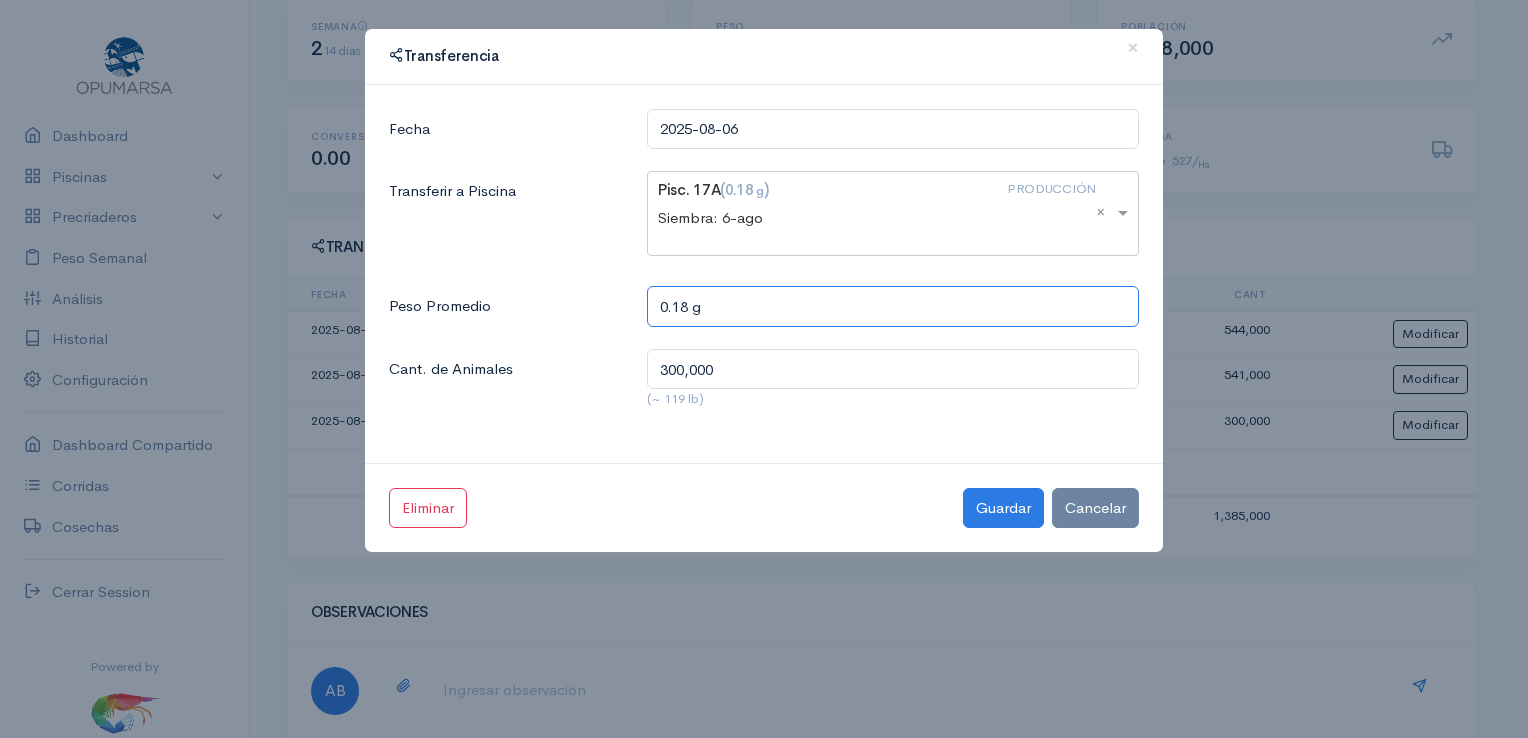 click on "0.18 g" 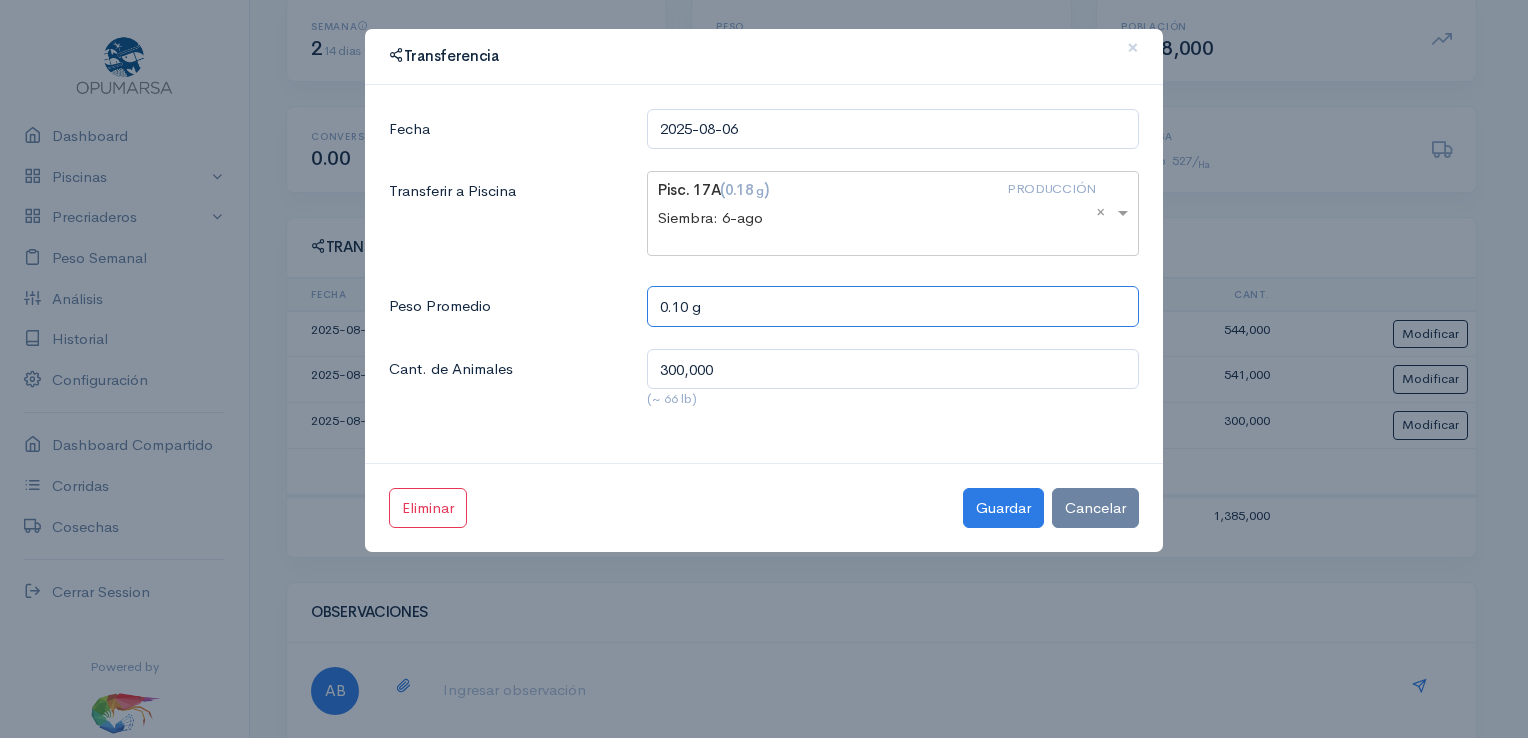 type on "0.10 g" 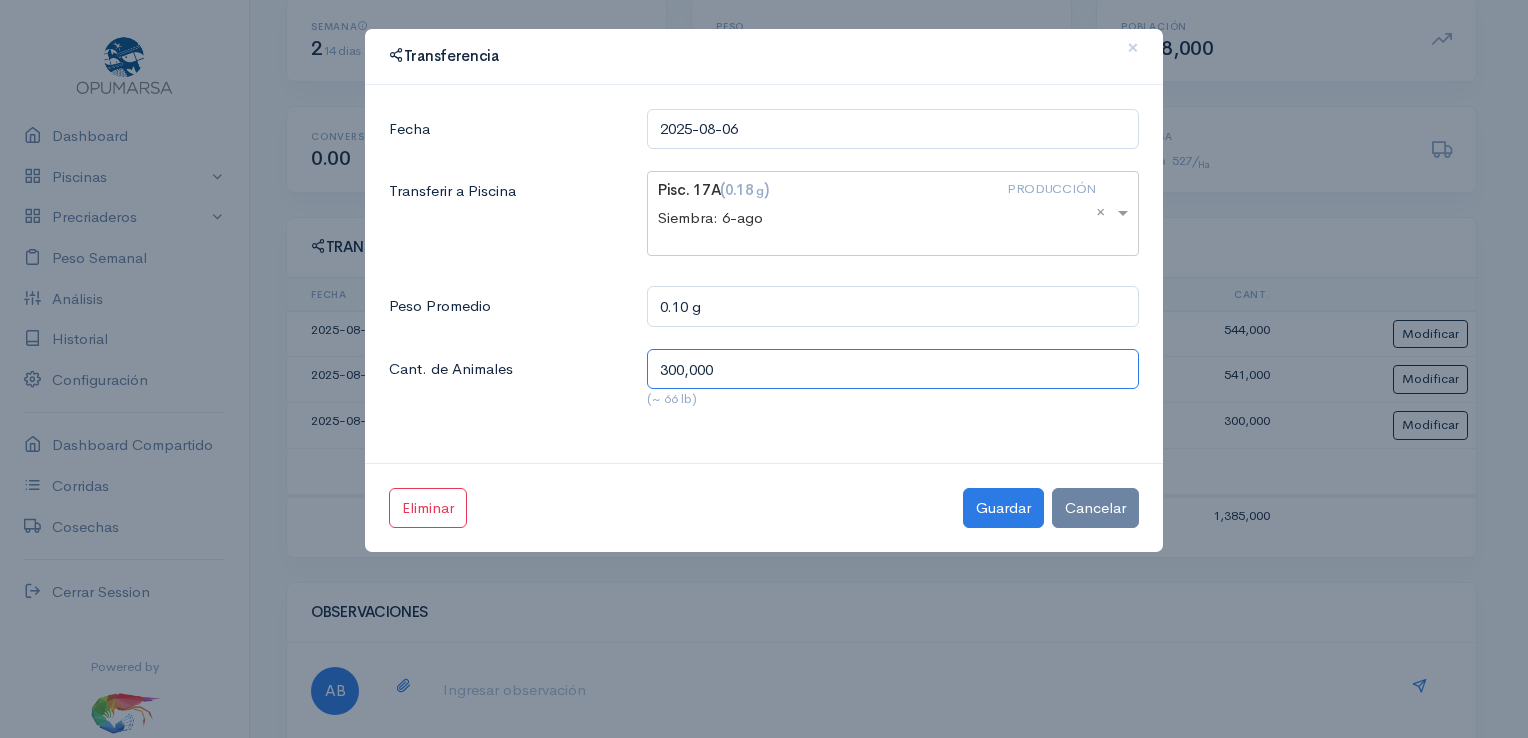 click on "300,000" 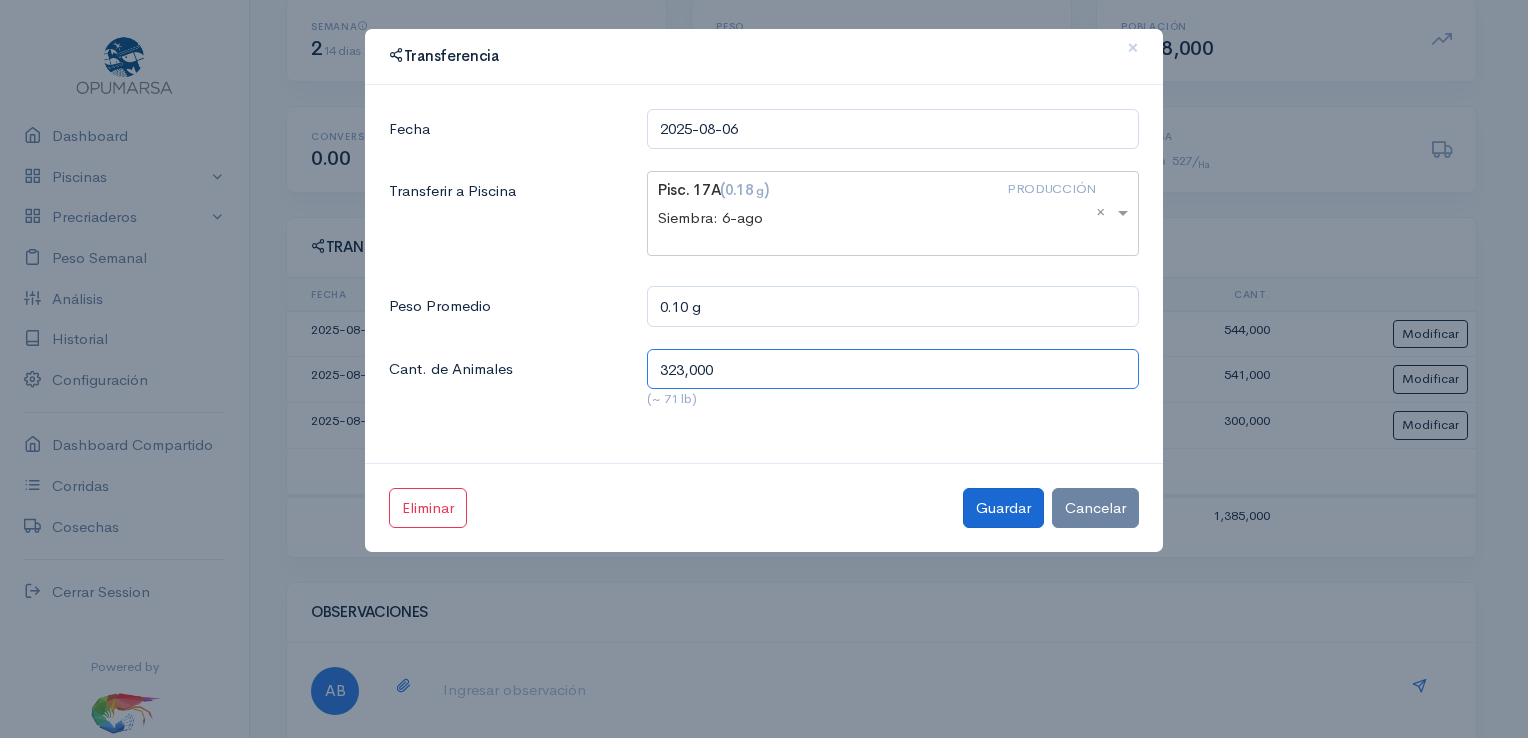 type on "323,000" 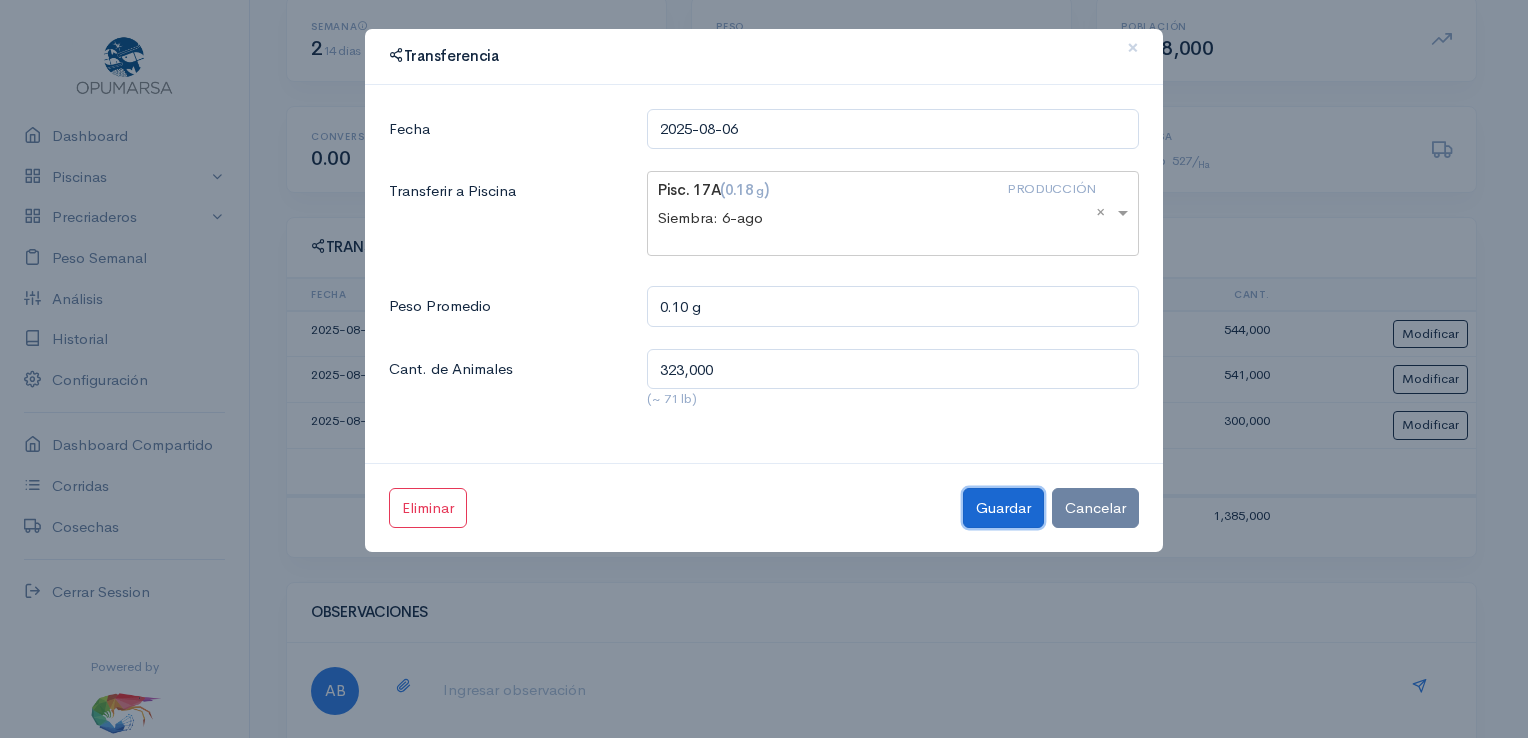 click on "Guardar" 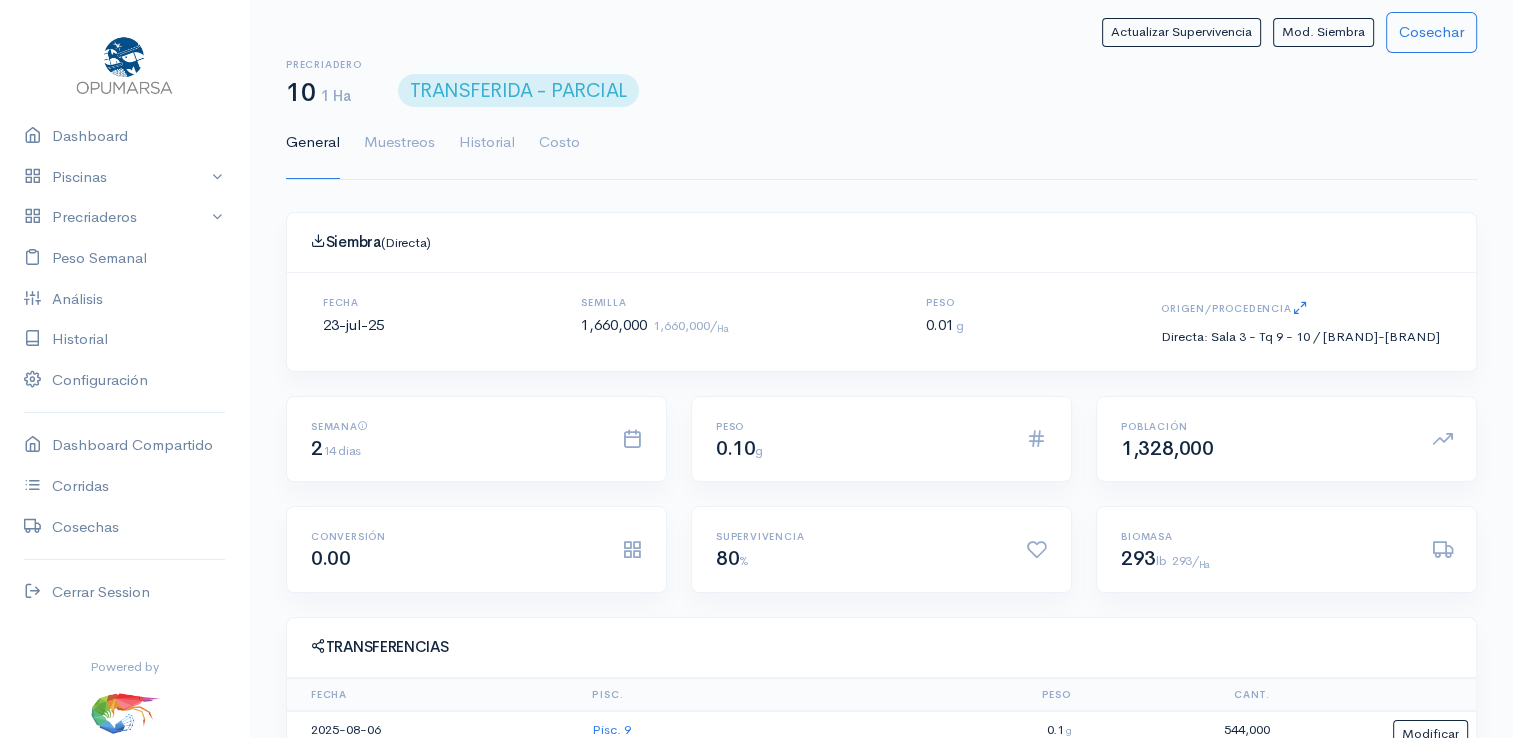 scroll, scrollTop: 0, scrollLeft: 0, axis: both 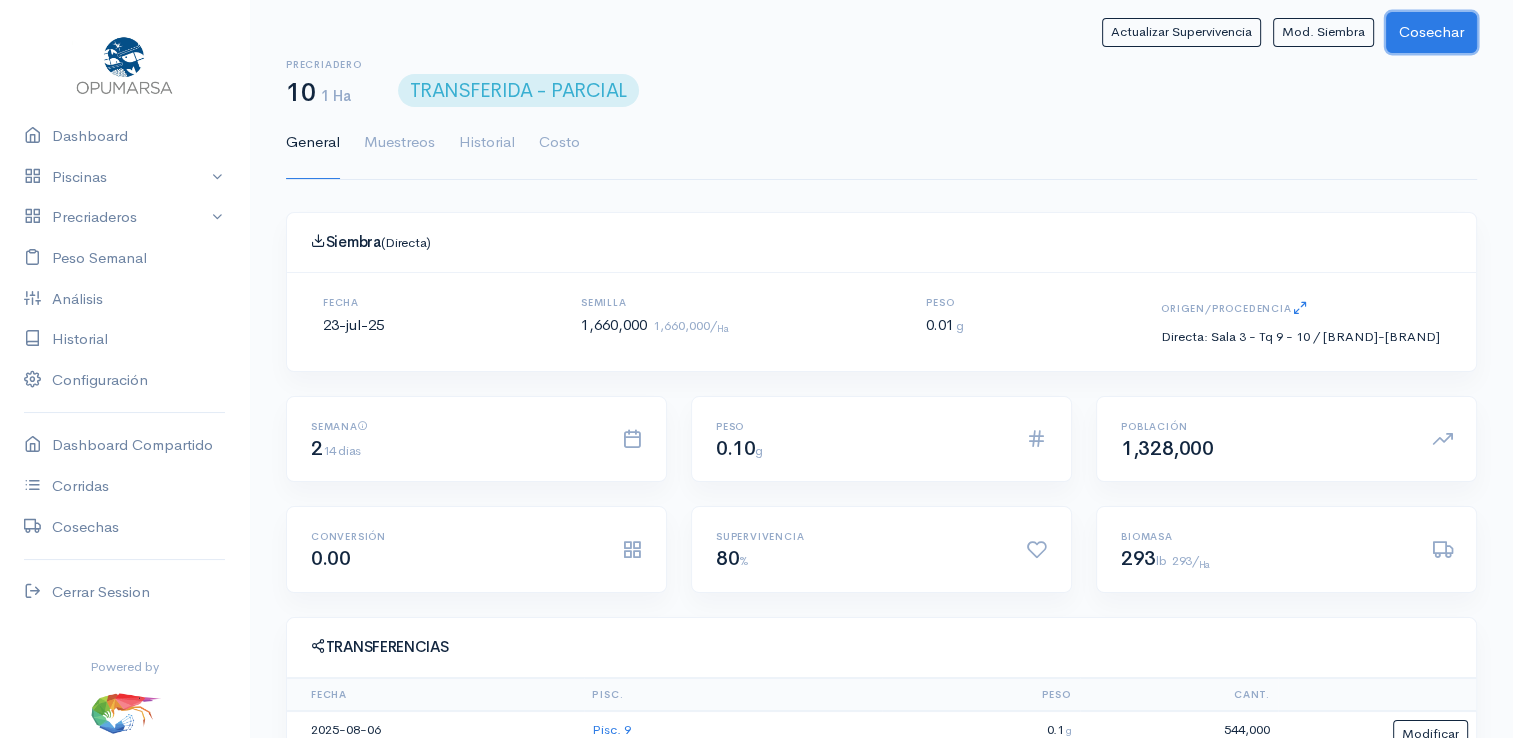 click on "Cosechar" 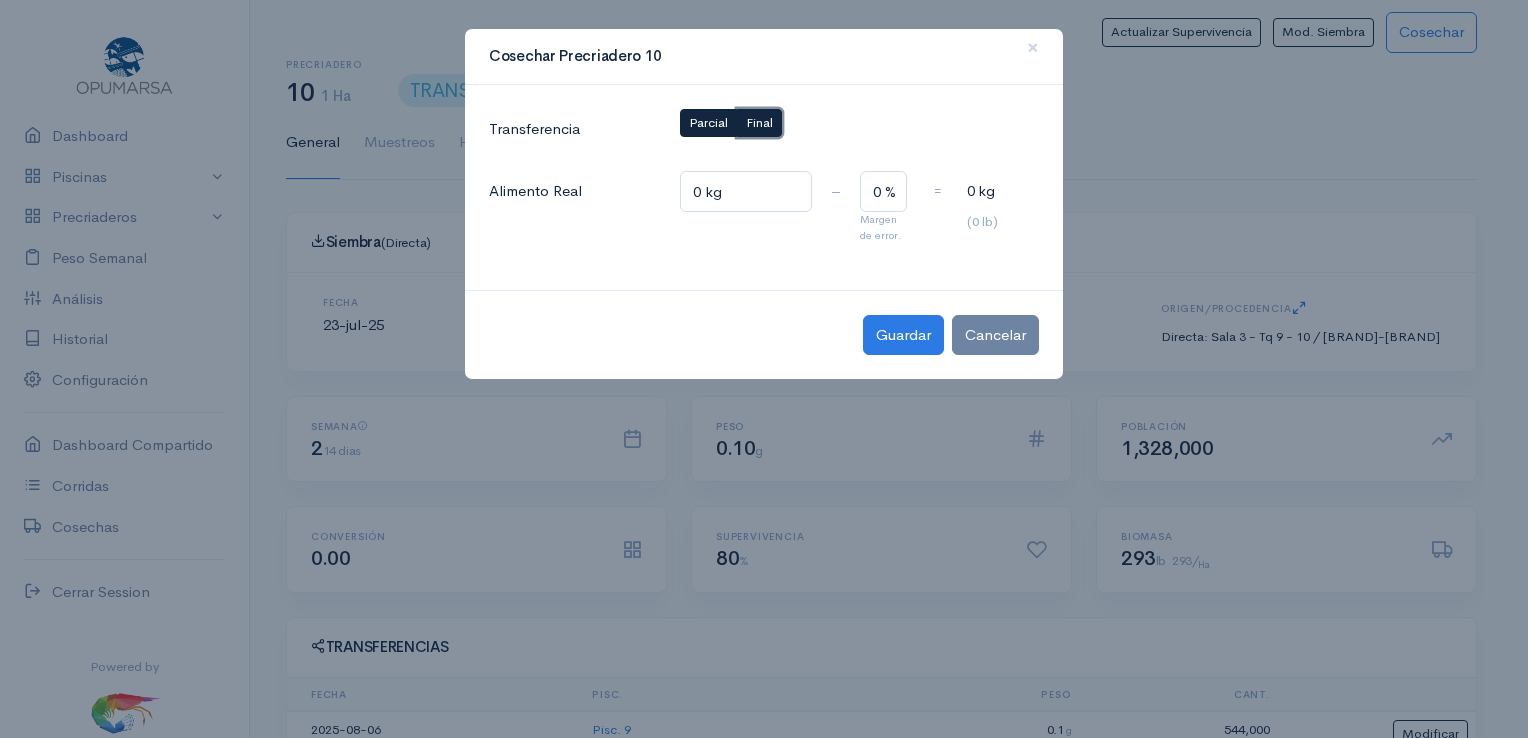 click on "Final" 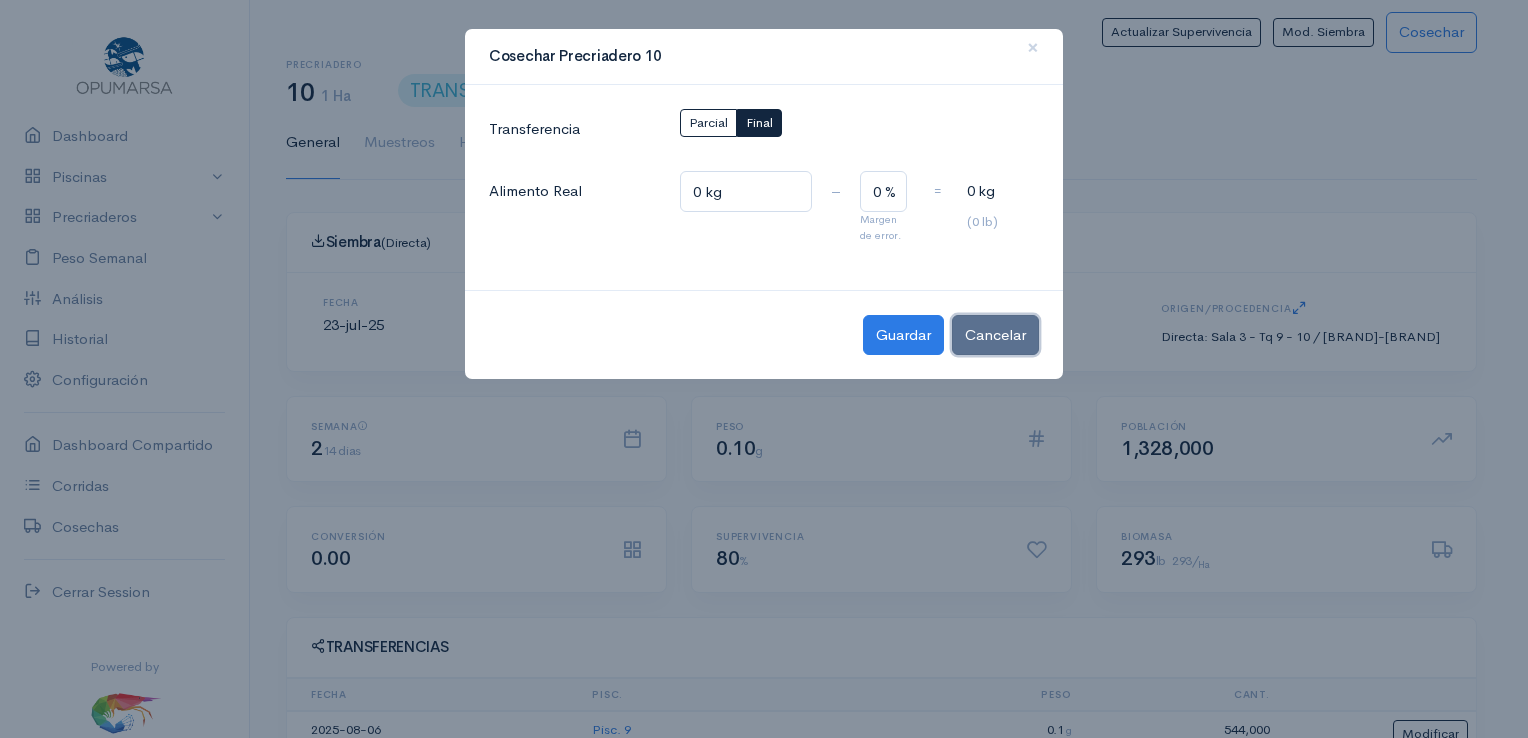 click on "Cancelar" 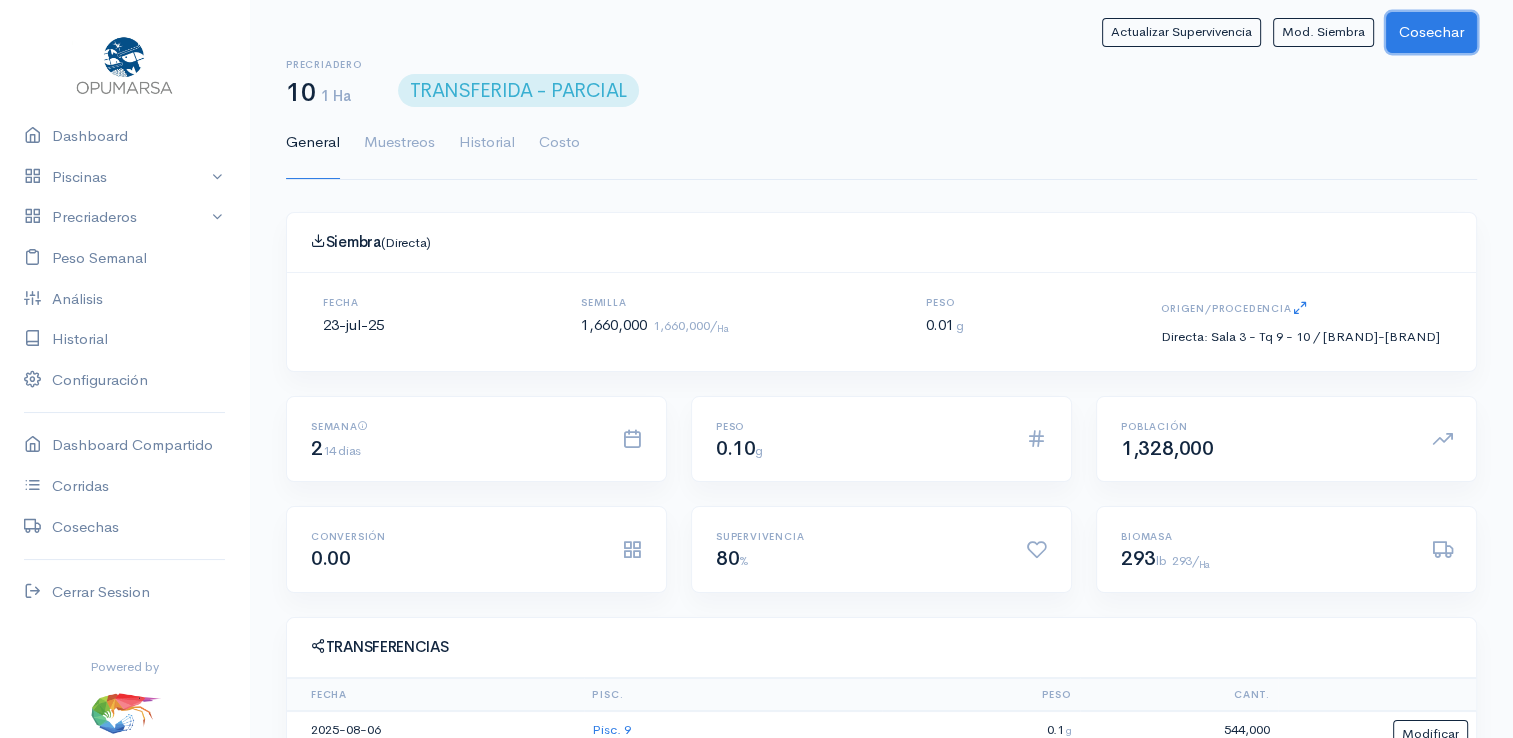 click on "Cosechar" 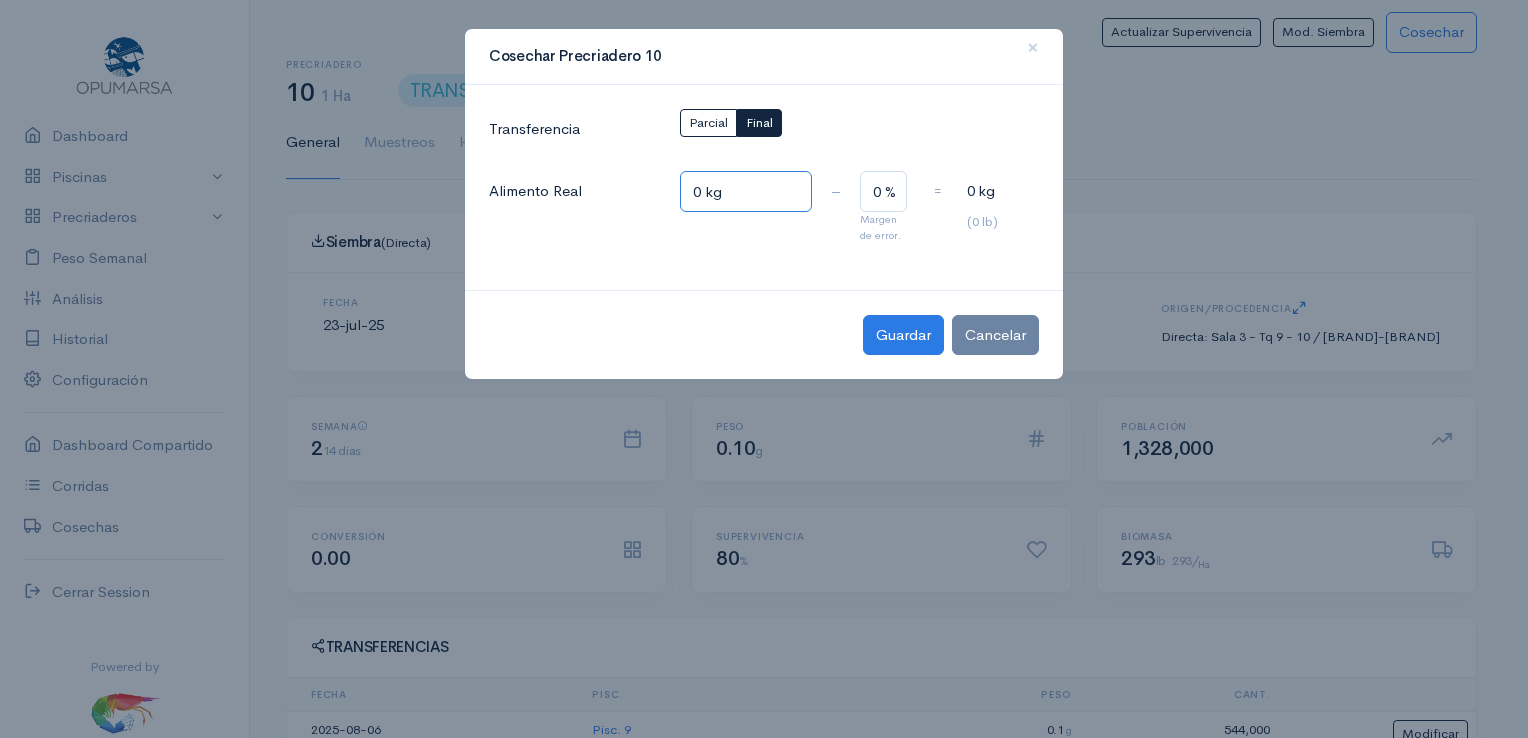 click on "0 kg" 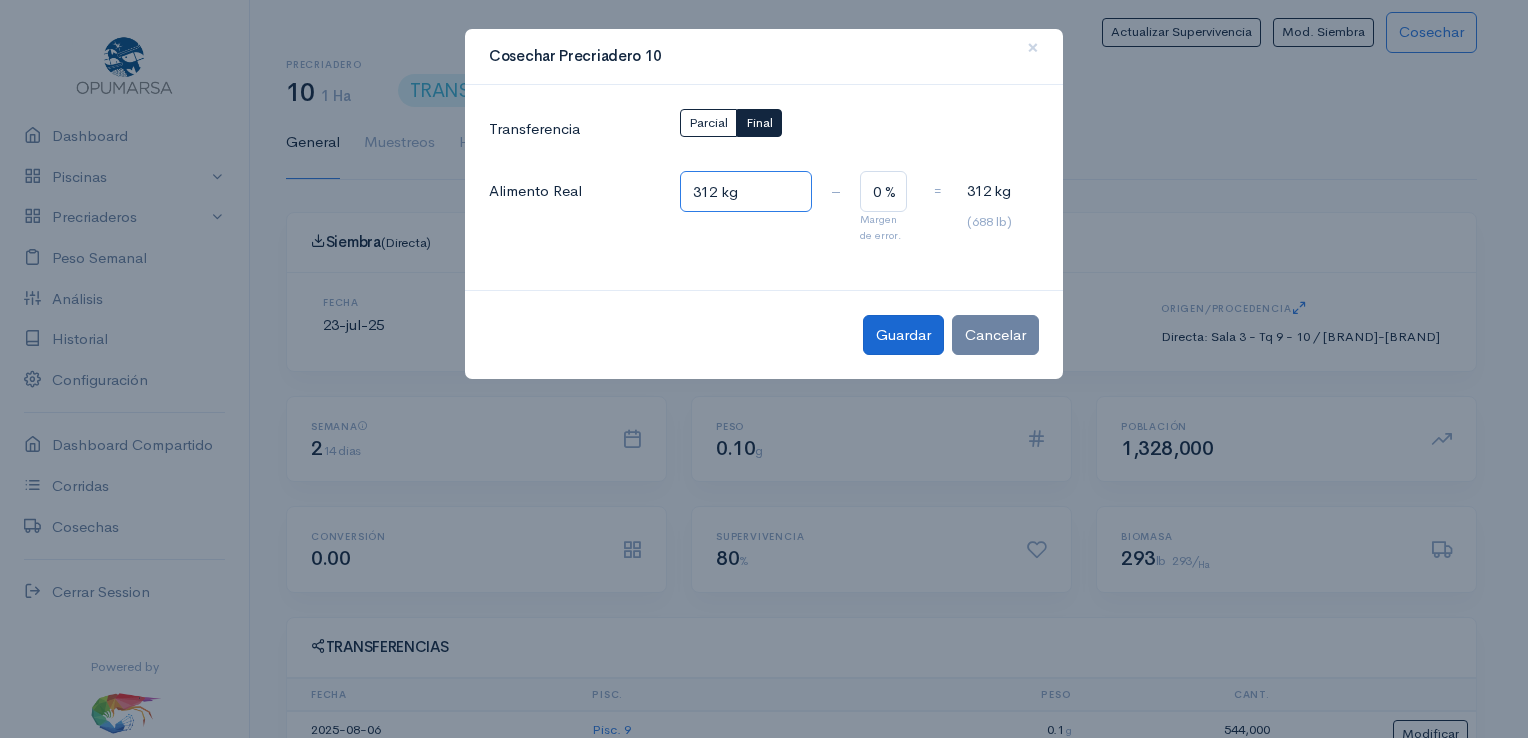 type on "312 kg" 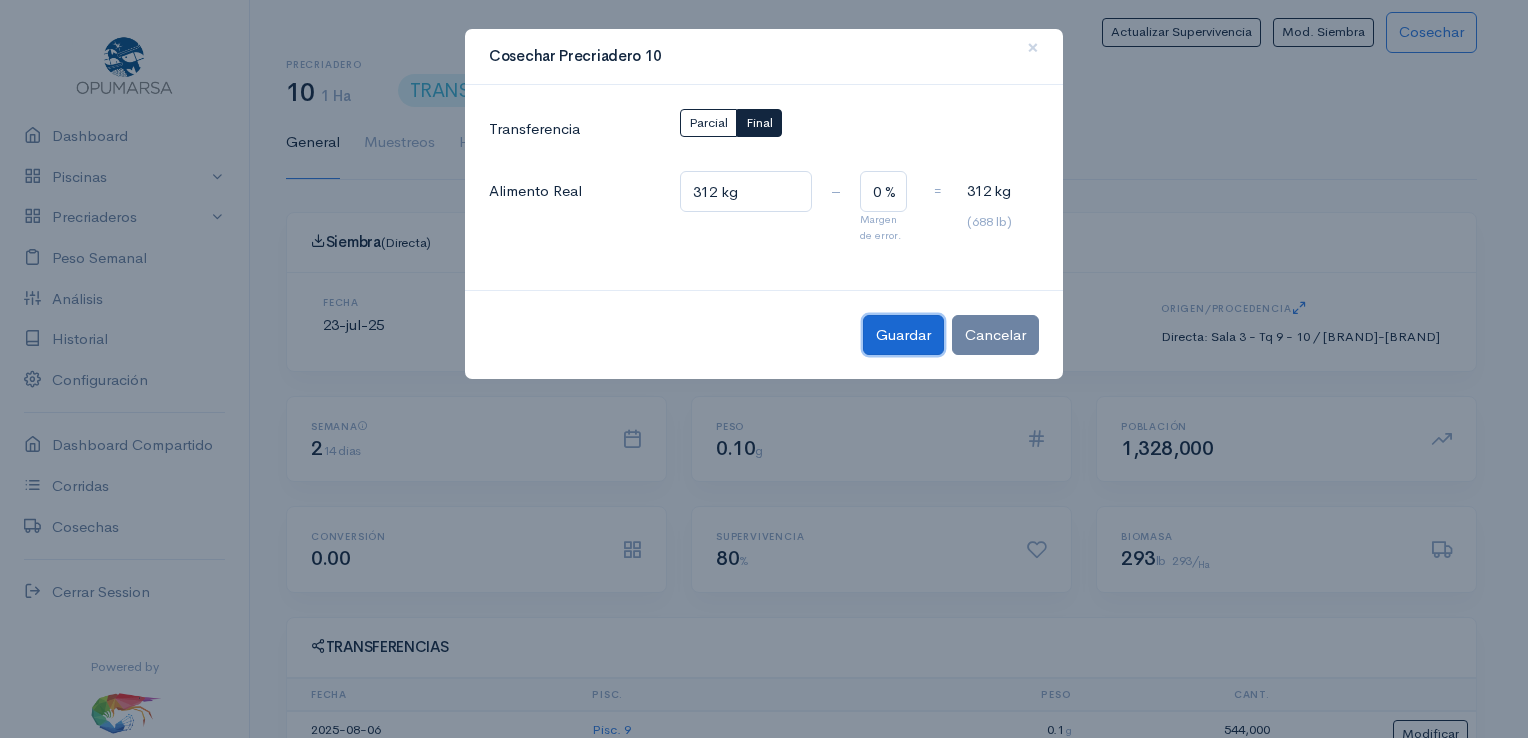click on "Guardar" 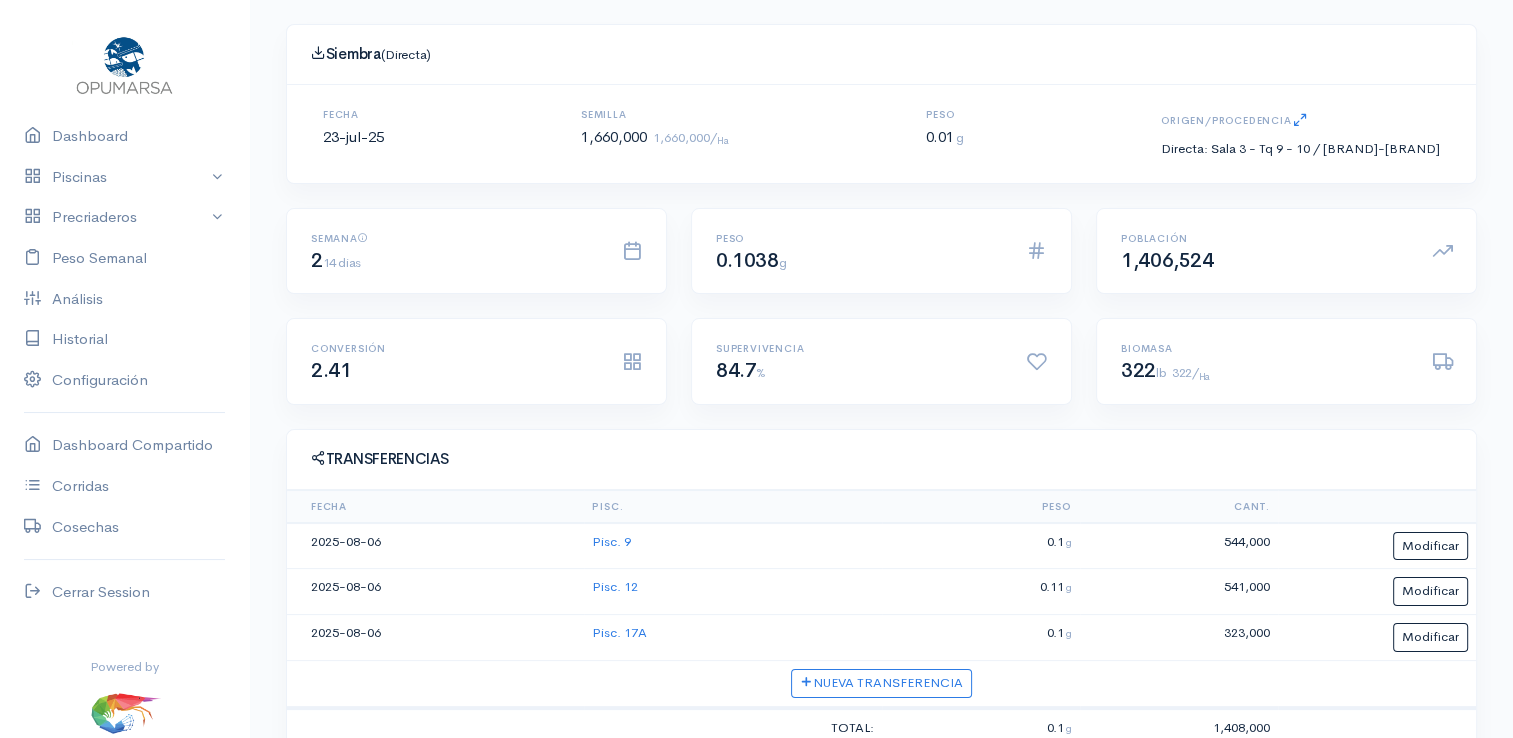 scroll, scrollTop: 154, scrollLeft: 0, axis: vertical 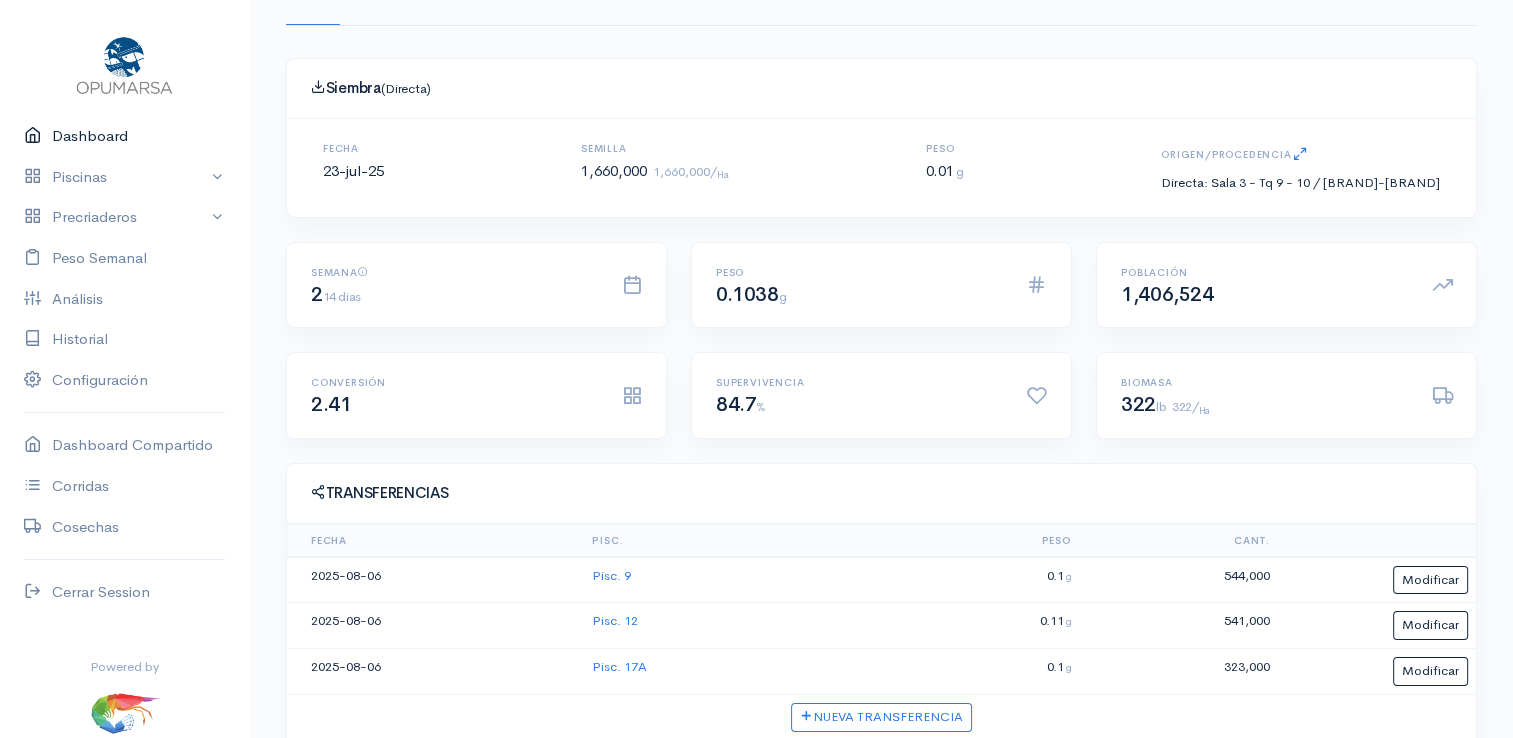 click on "Dashboard" at bounding box center (124, 136) 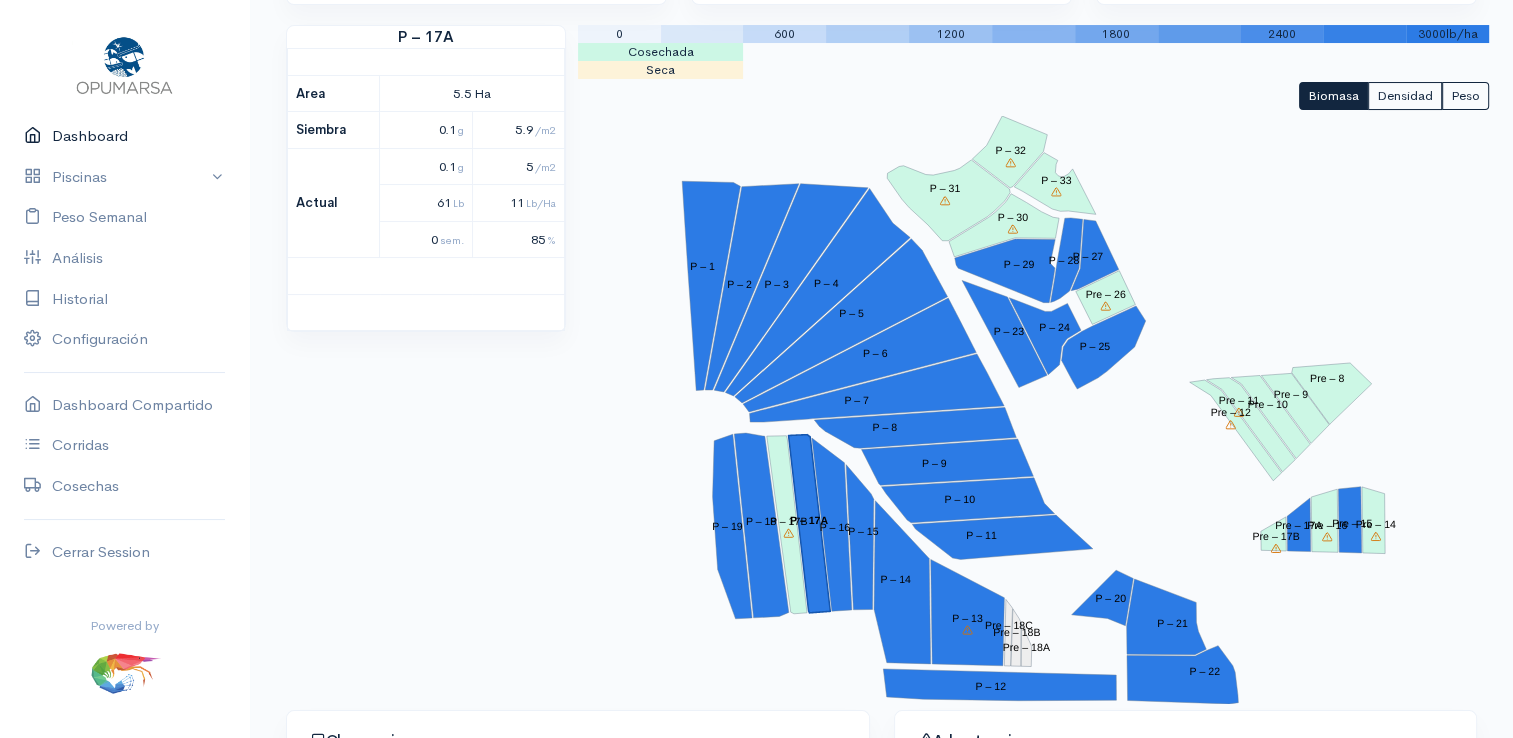 scroll, scrollTop: 204, scrollLeft: 0, axis: vertical 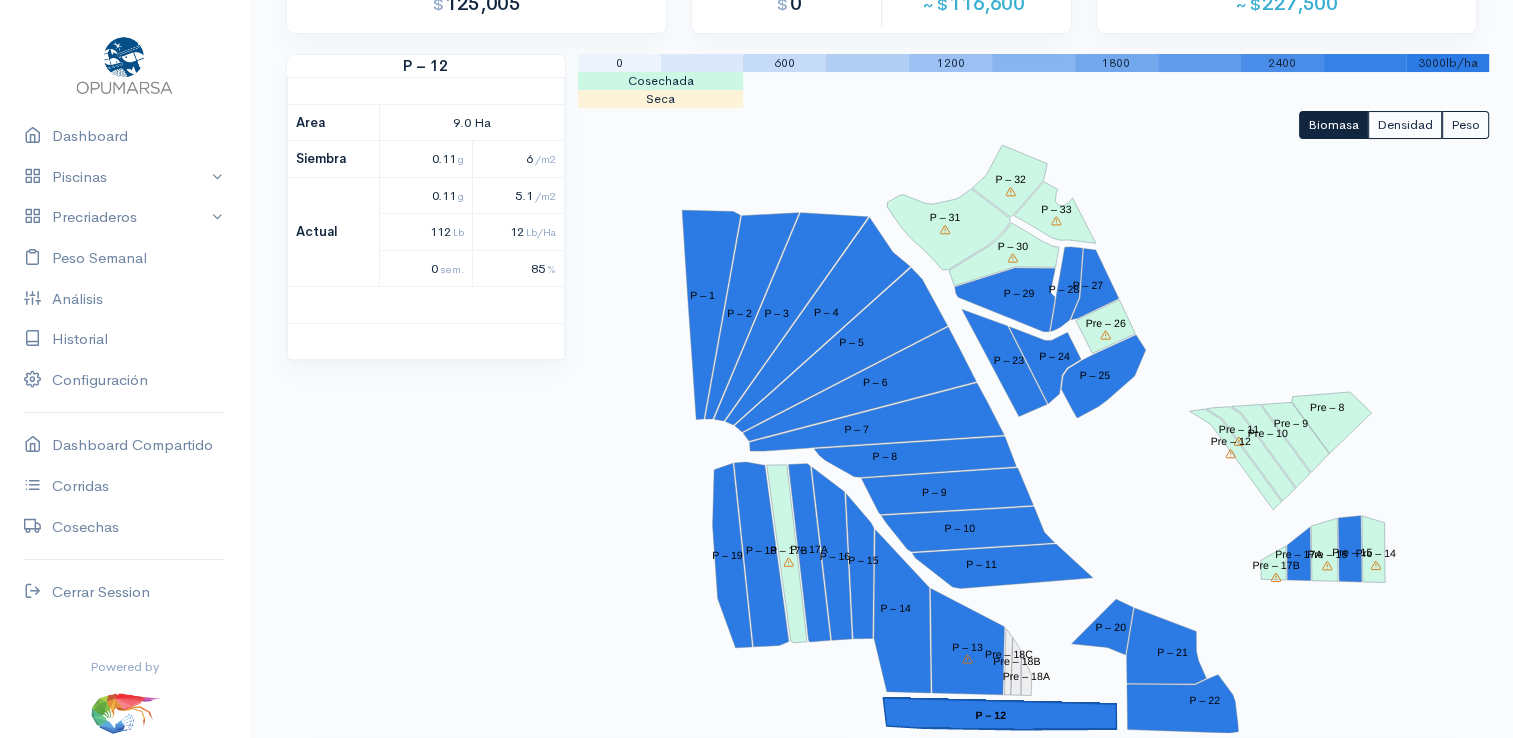 drag, startPoint x: 1267, startPoint y: 223, endPoint x: 1271, endPoint y: 206, distance: 17.464249 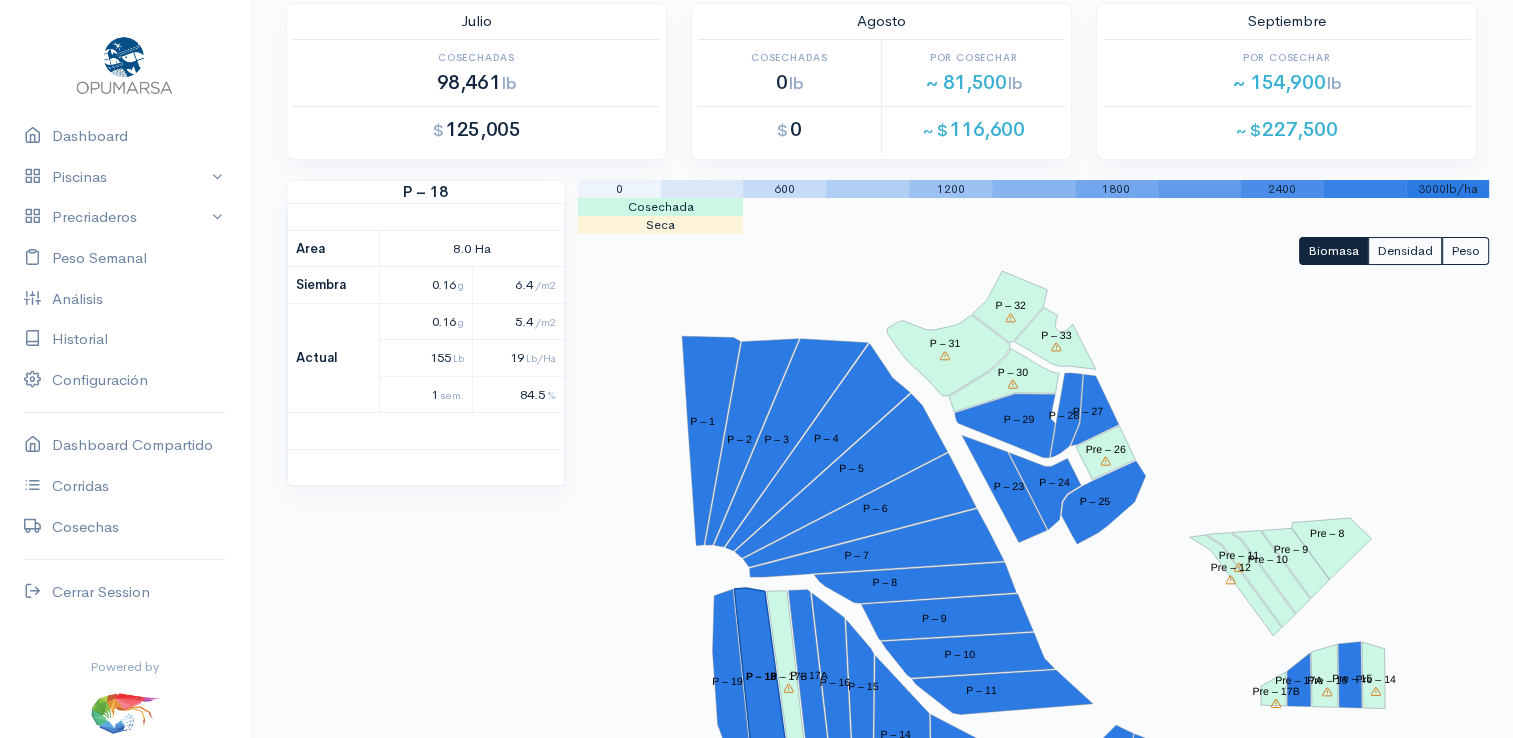 scroll, scrollTop: 0, scrollLeft: 0, axis: both 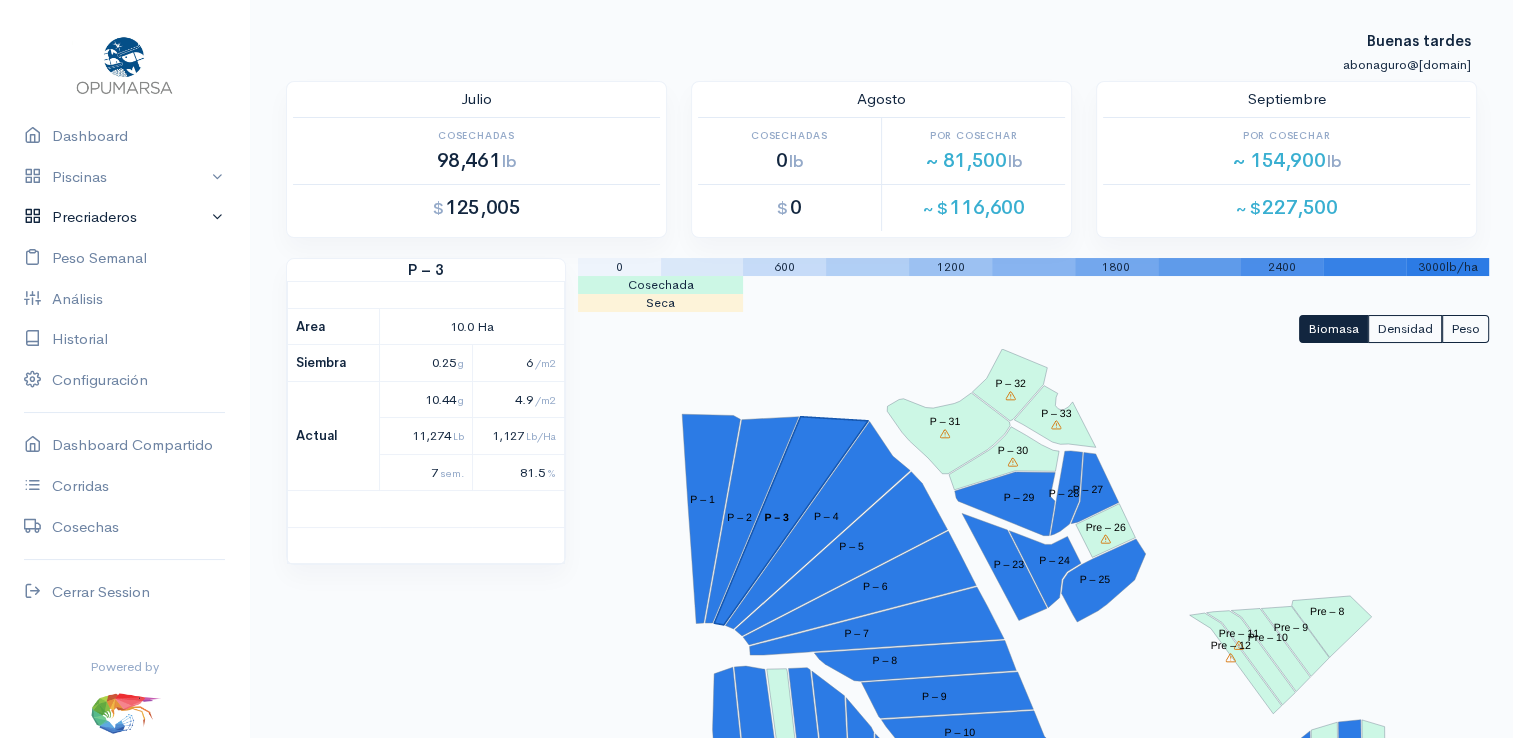 click on "Precriaderos" at bounding box center [124, 217] 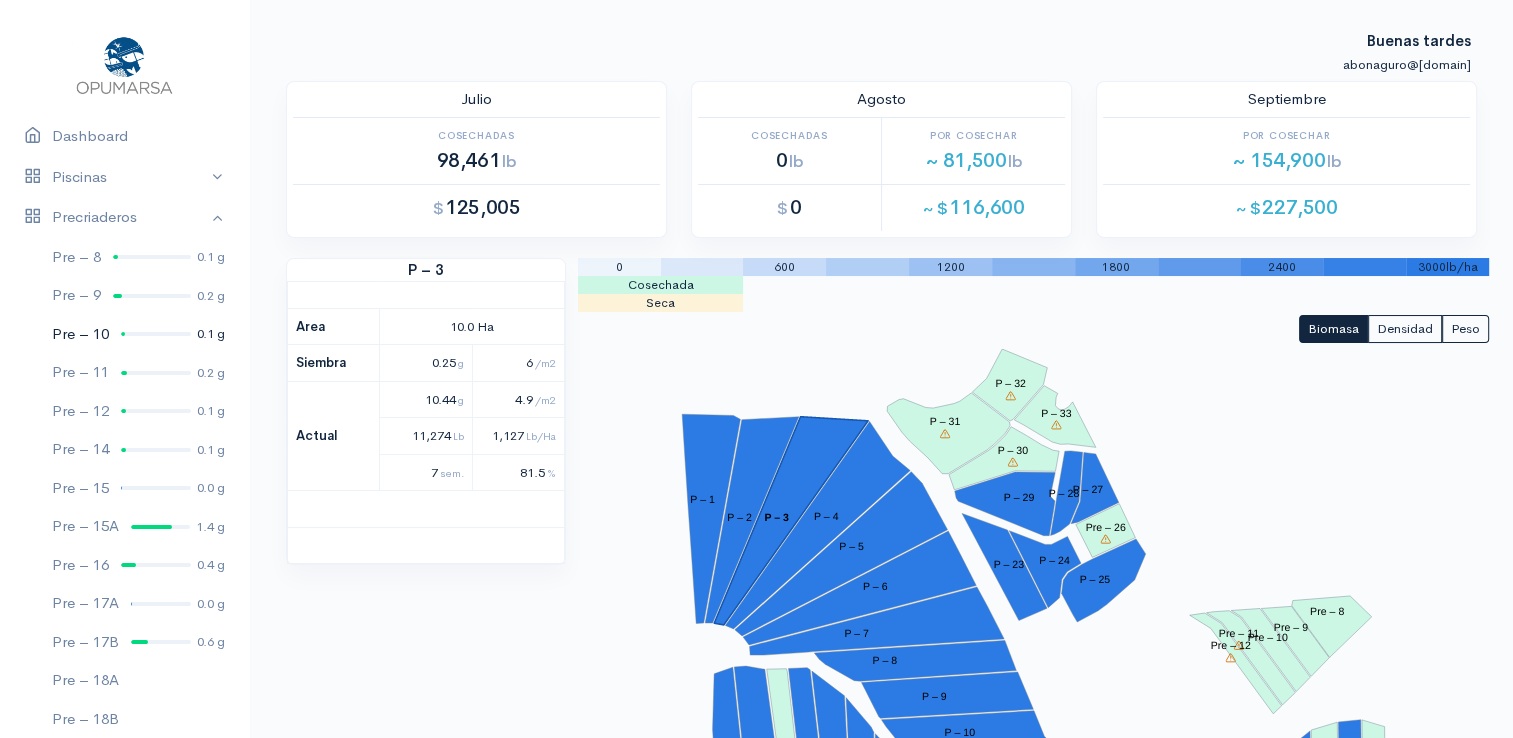 click at bounding box center [156, 334] 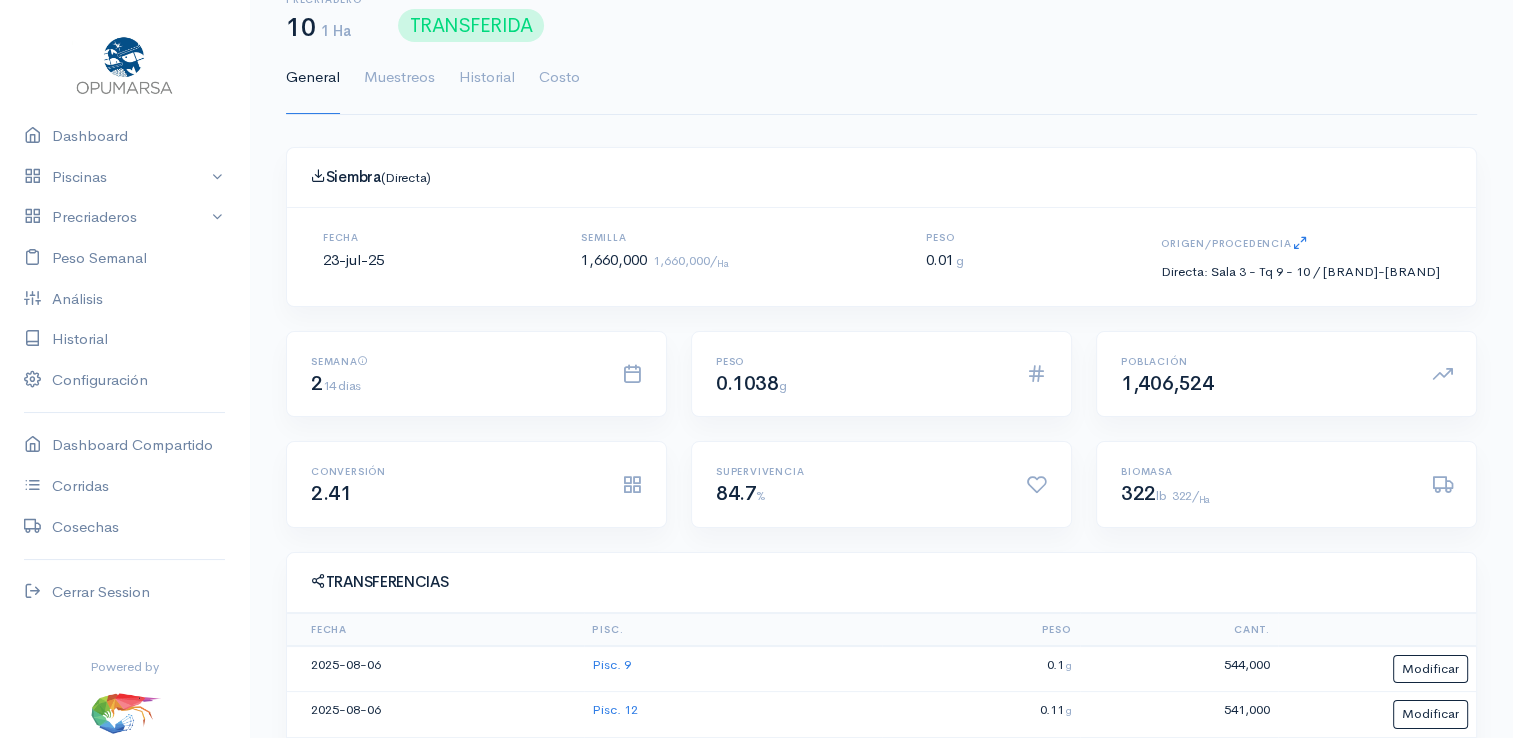 scroll, scrollTop: 100, scrollLeft: 0, axis: vertical 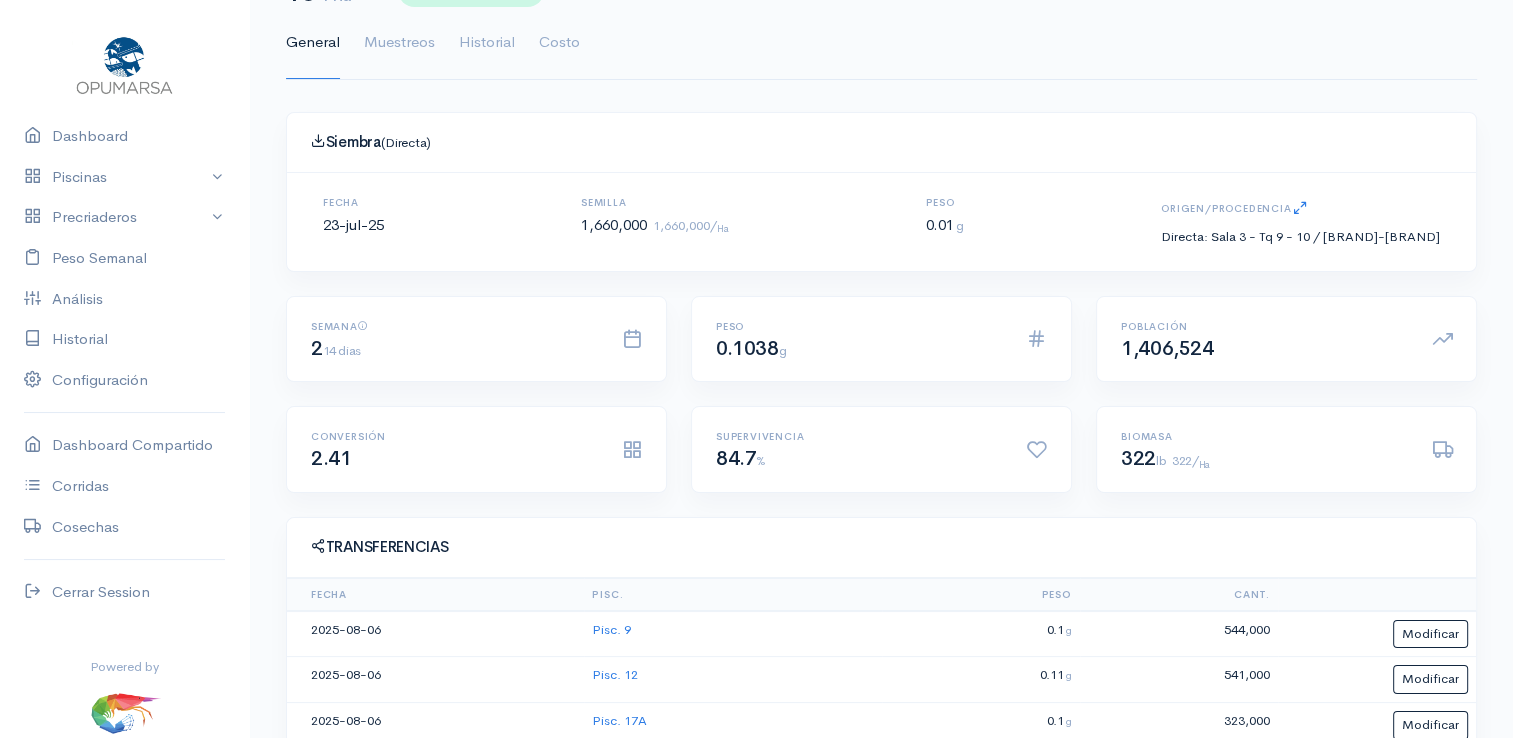 click on "General   Muestreos   Historial   Costo" 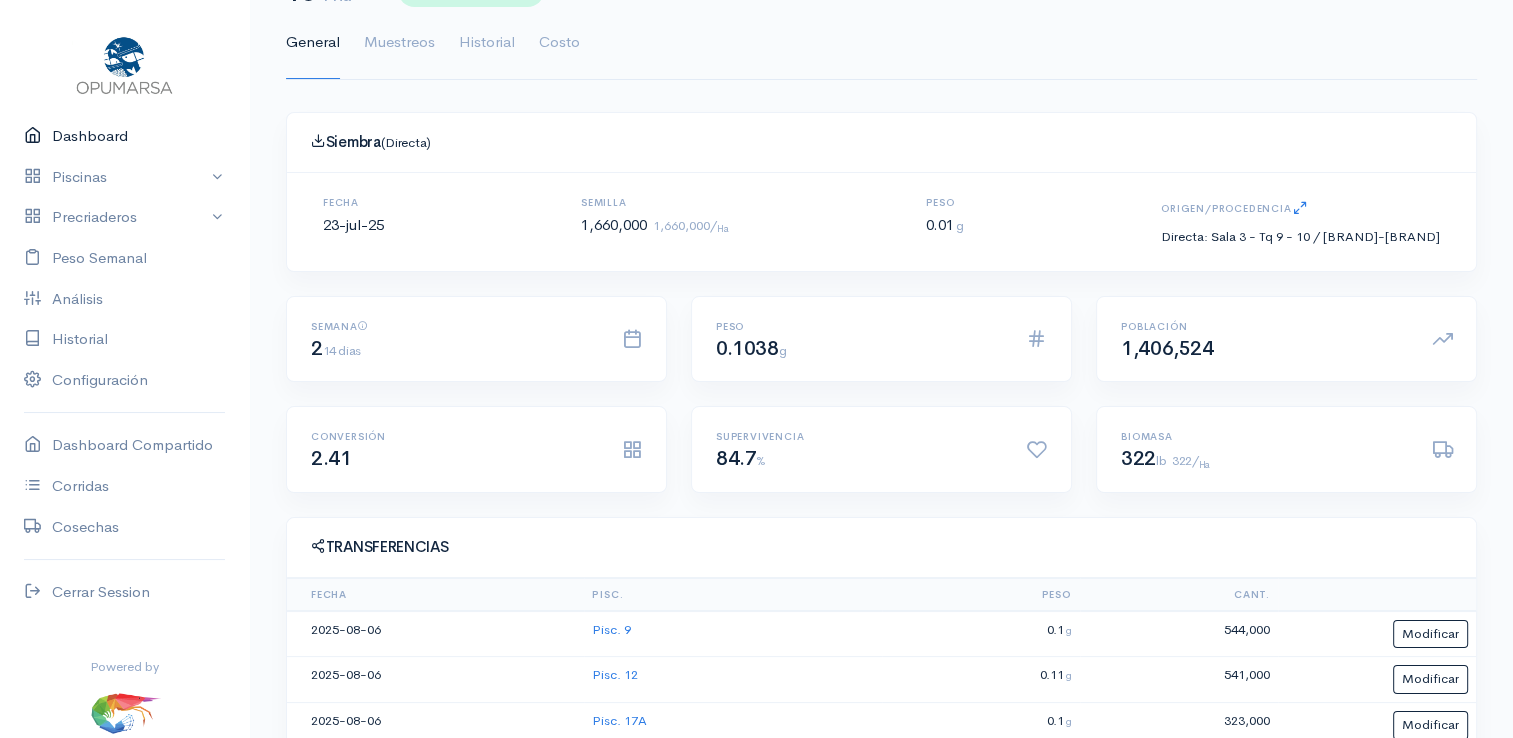 click on "Dashboard" at bounding box center (124, 136) 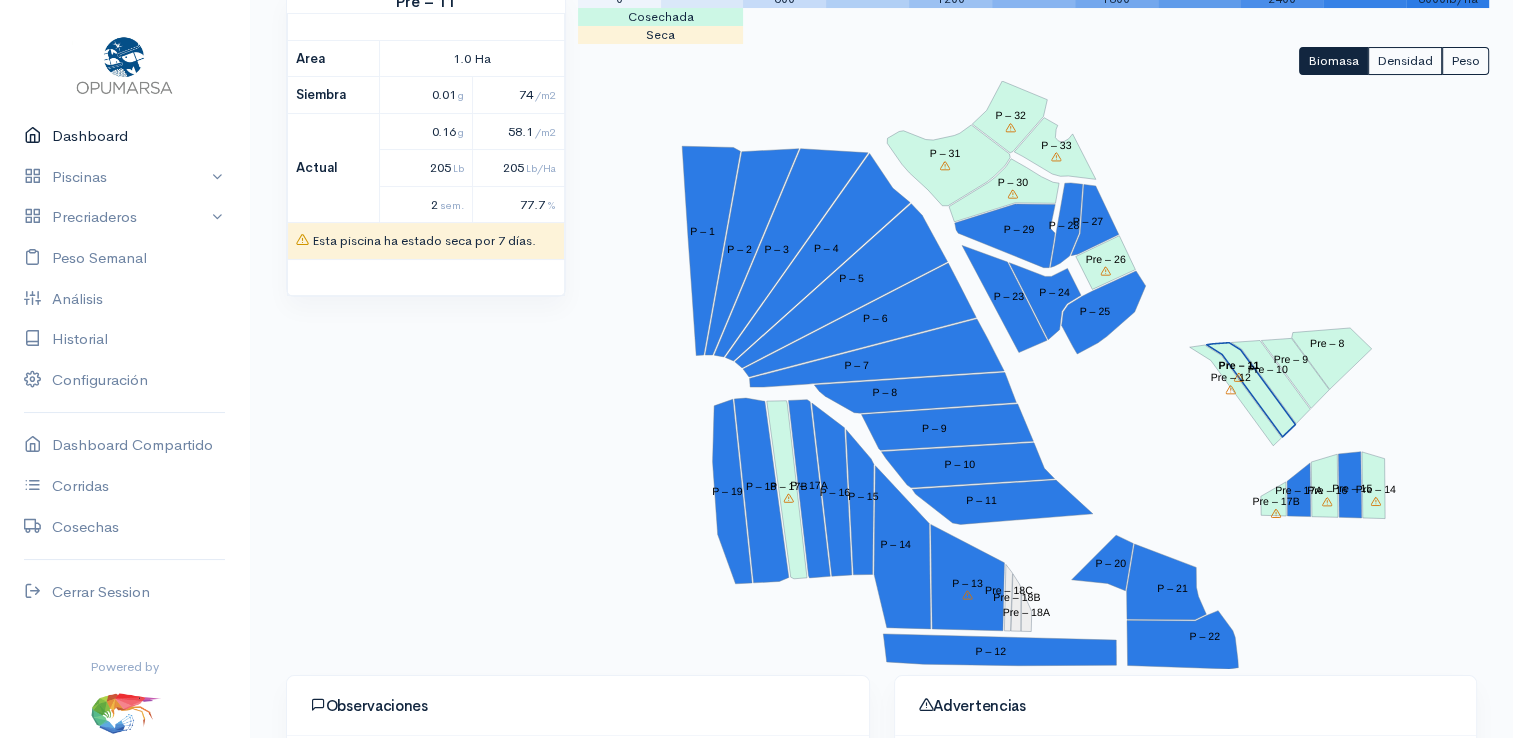 scroll, scrollTop: 300, scrollLeft: 0, axis: vertical 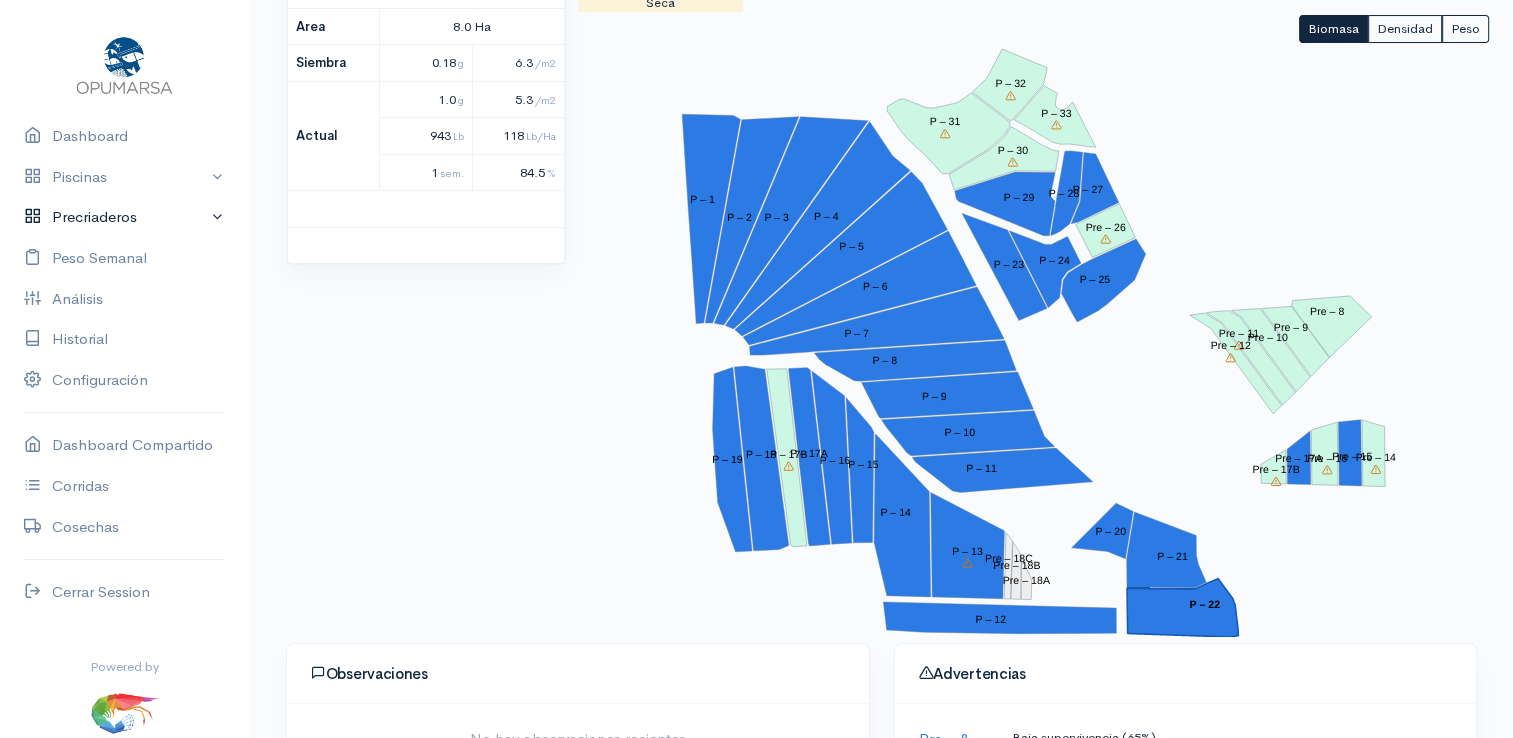 click on "Precriaderos" at bounding box center [124, 217] 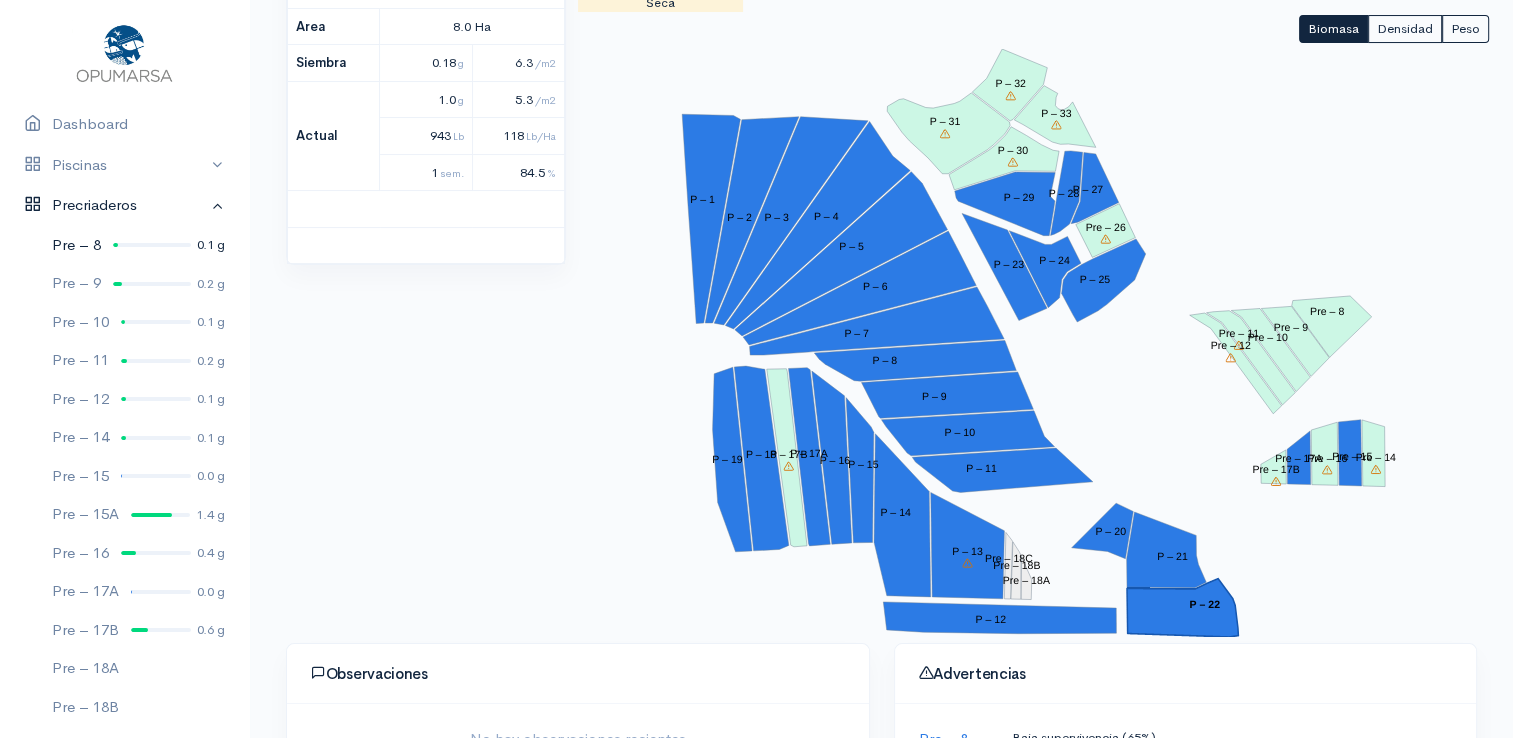 scroll, scrollTop: 0, scrollLeft: 0, axis: both 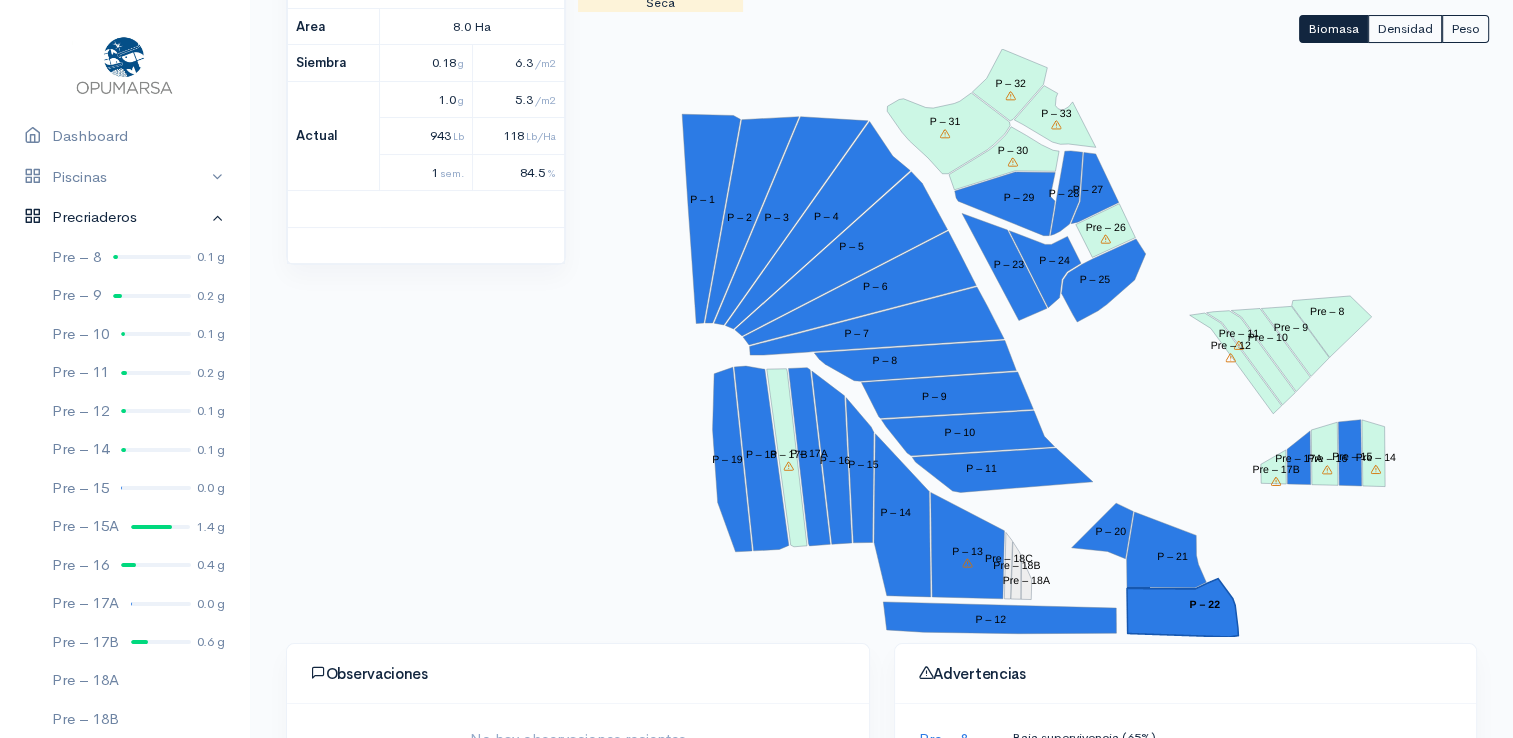 click on "Precriaderos" at bounding box center (124, 217) 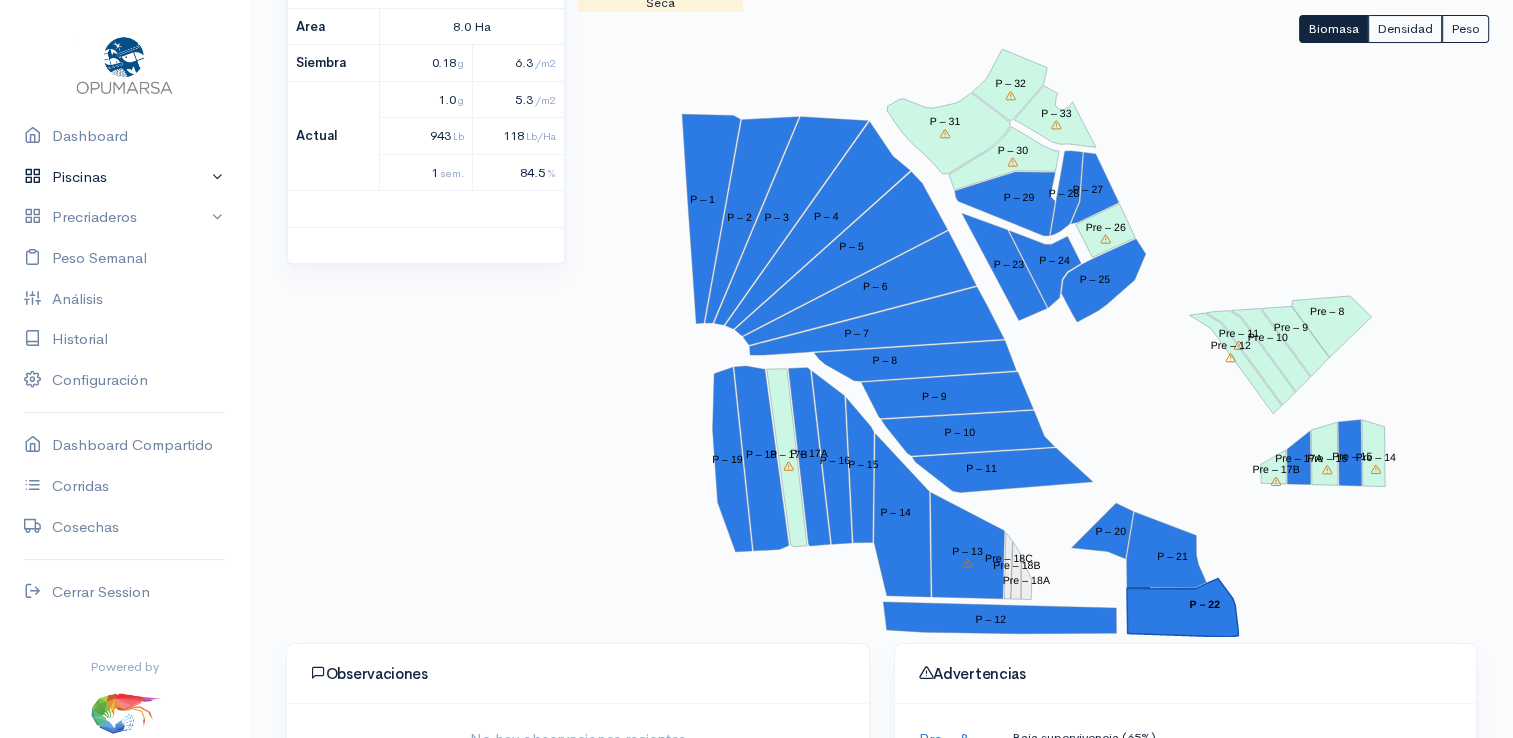 click on "Piscinas" at bounding box center (124, 177) 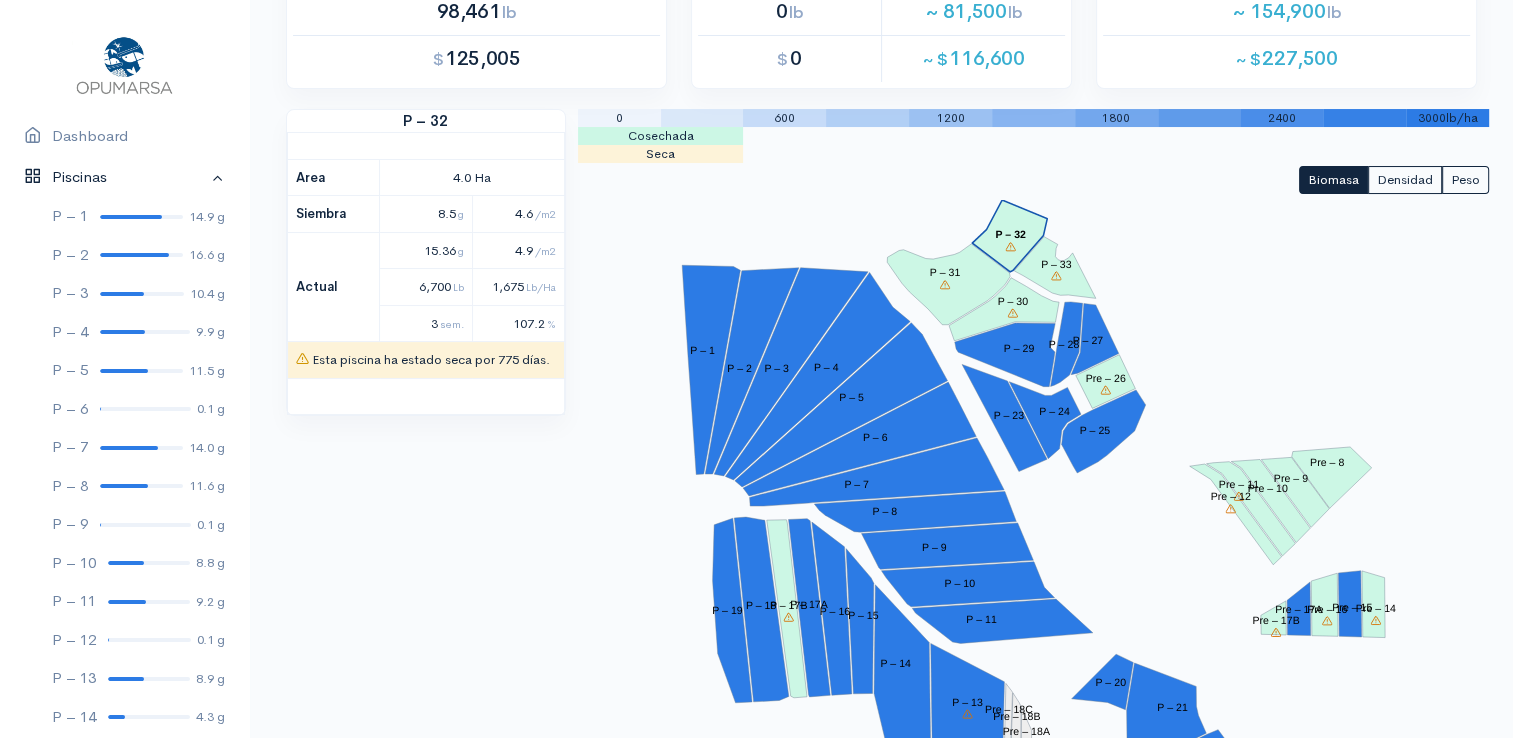 scroll, scrollTop: 100, scrollLeft: 0, axis: vertical 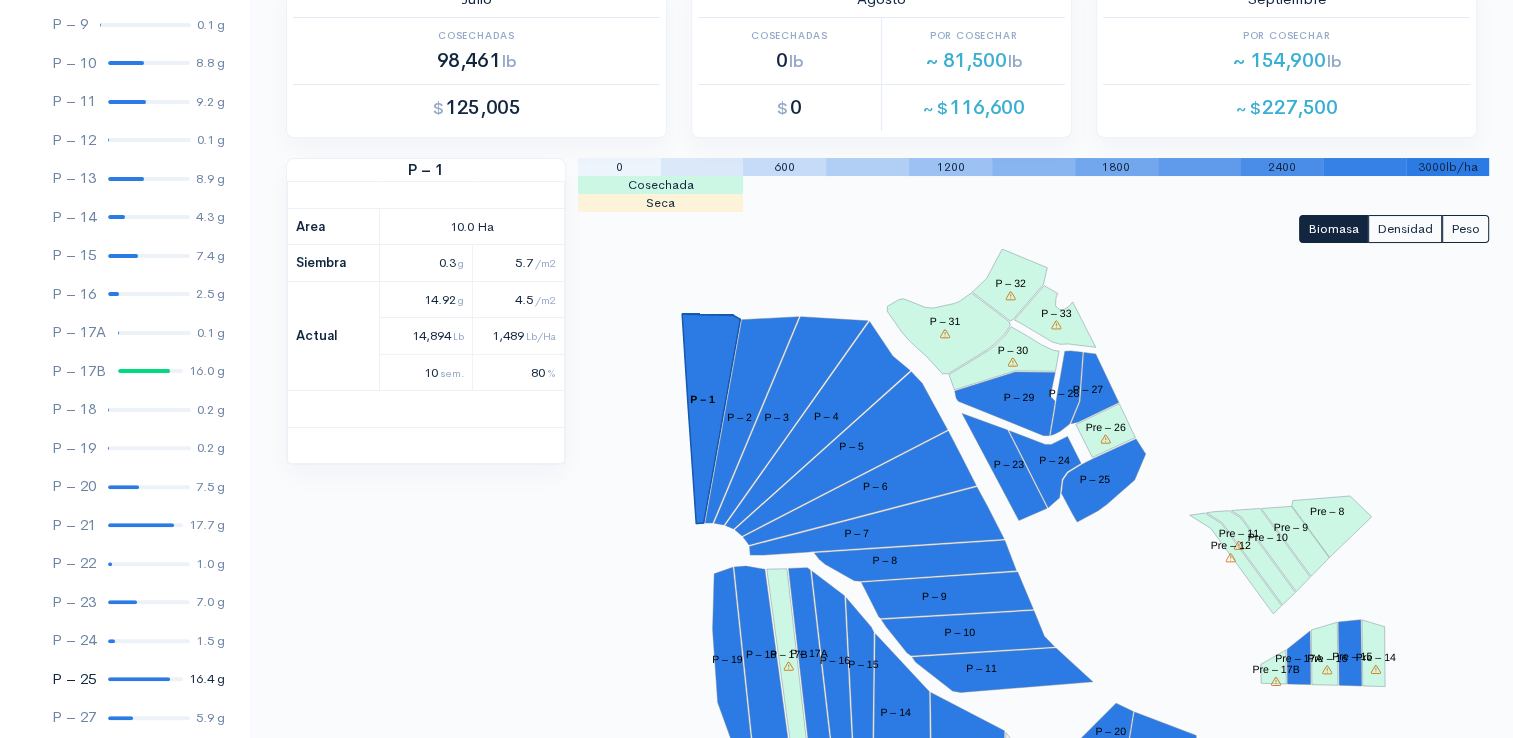 click at bounding box center [139, 679] 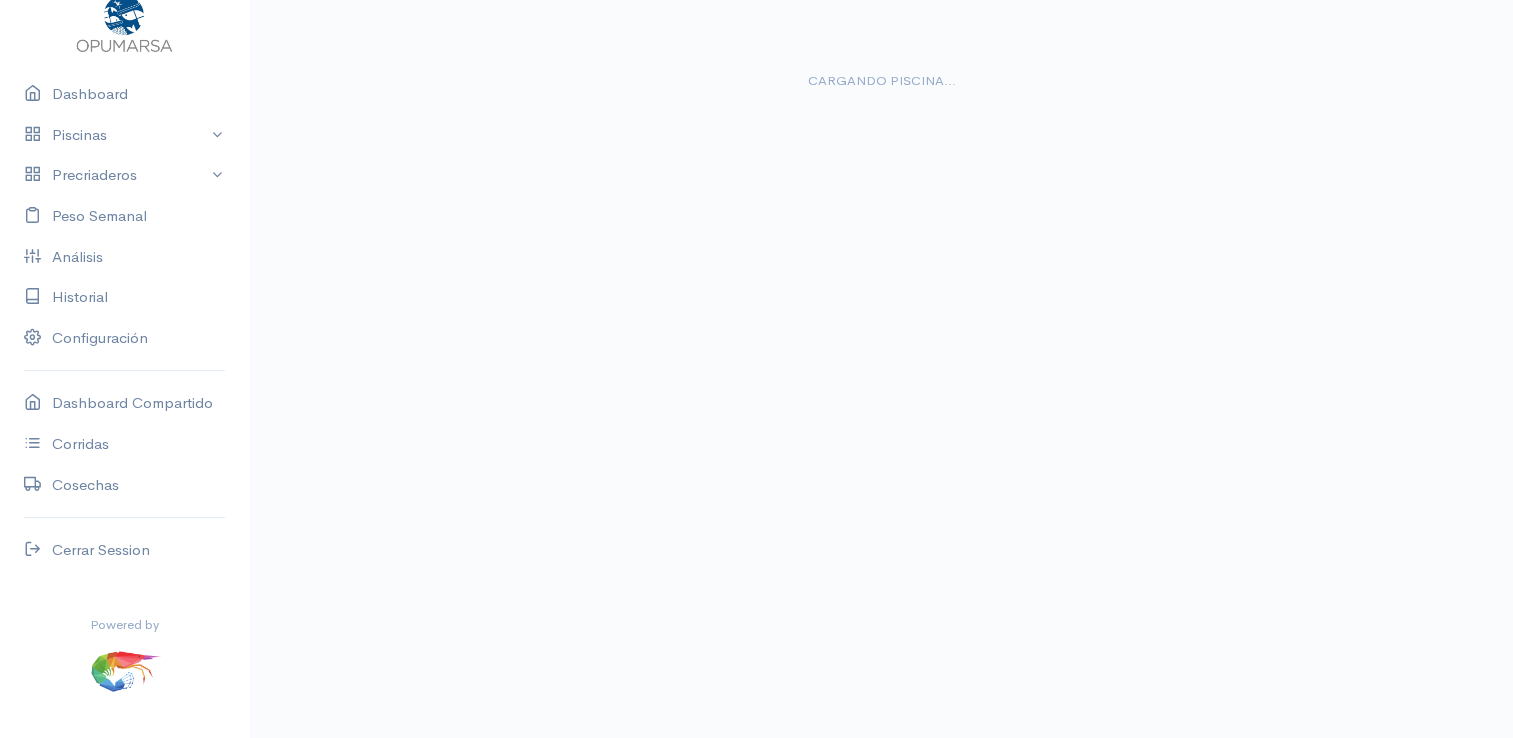 scroll, scrollTop: 128, scrollLeft: 0, axis: vertical 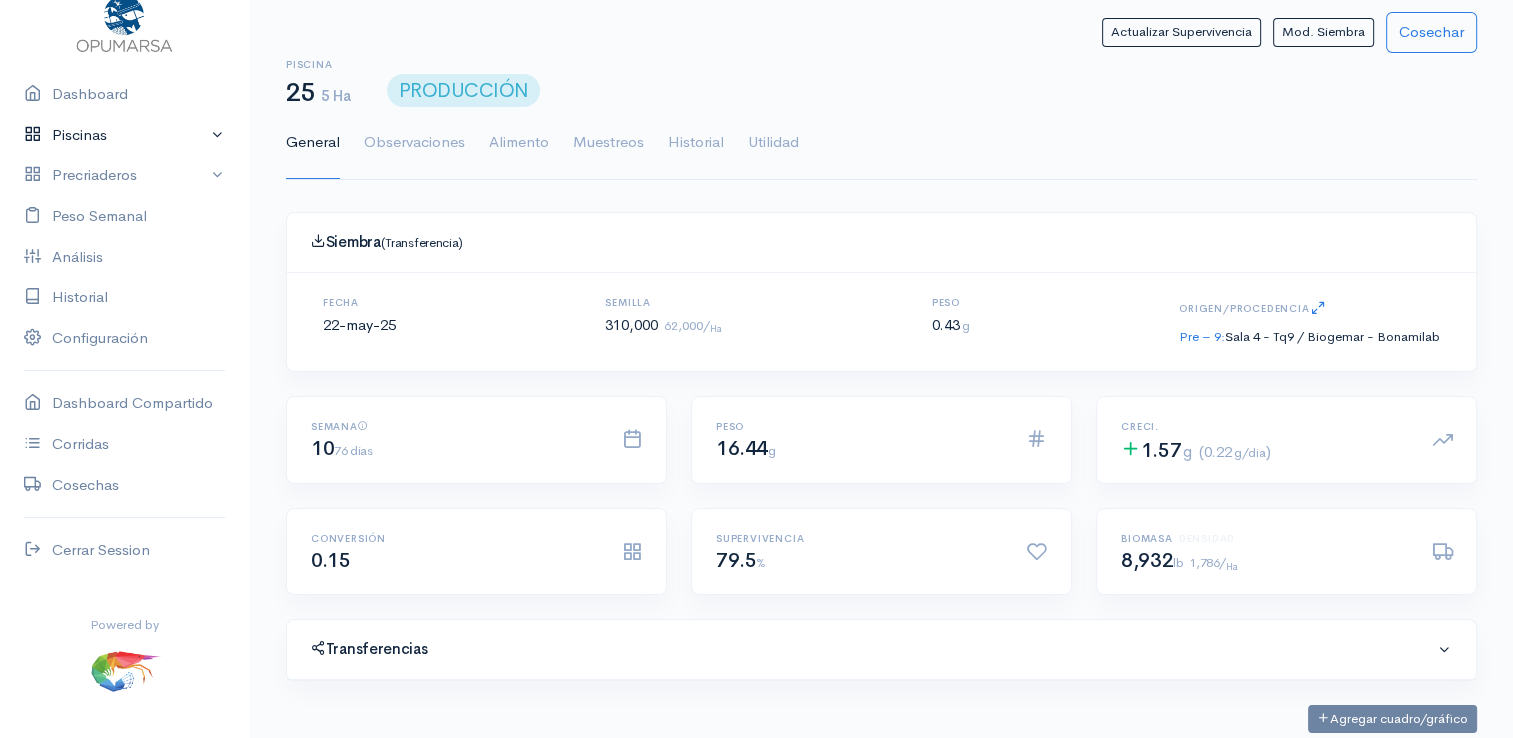 click on "Piscinas" at bounding box center (124, 135) 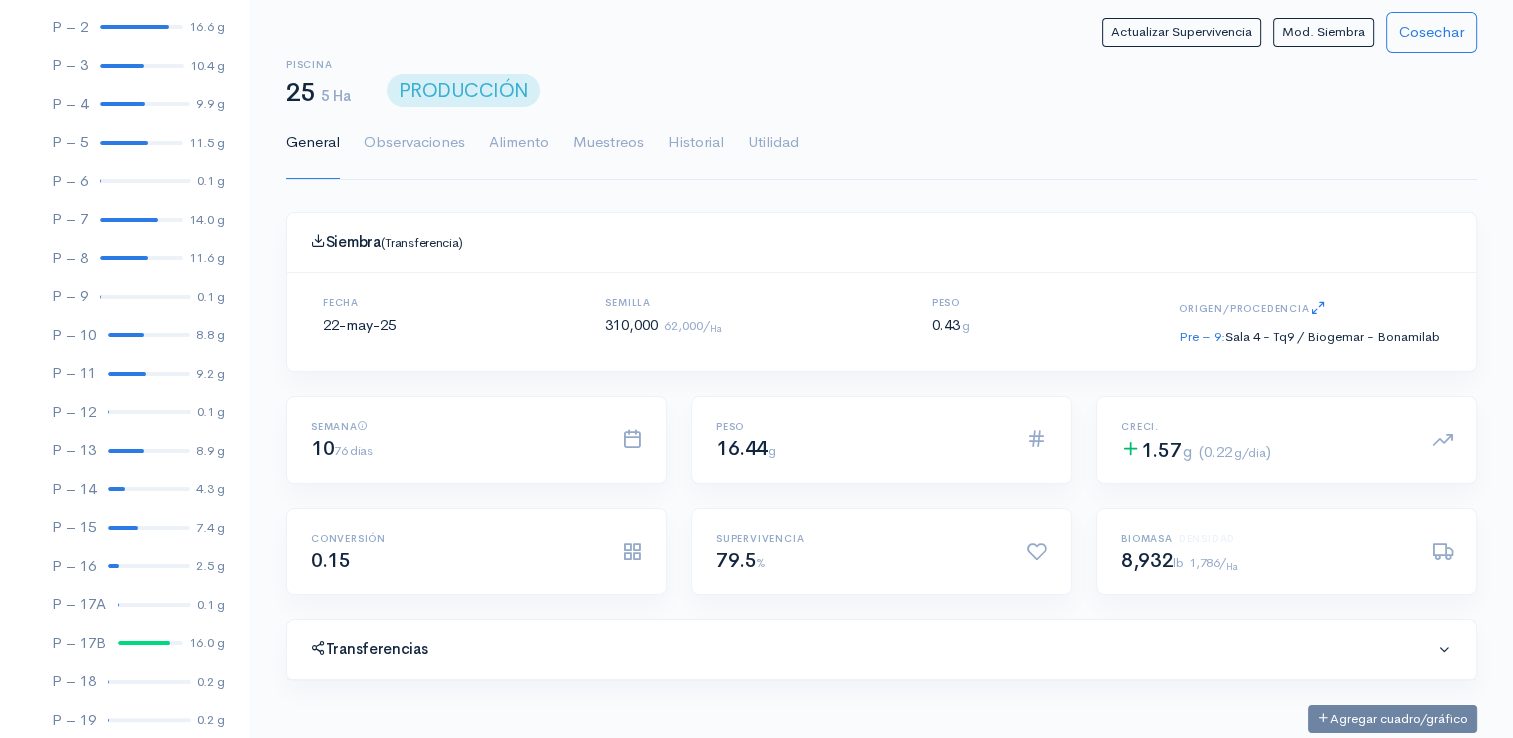 scroll, scrollTop: 261, scrollLeft: 0, axis: vertical 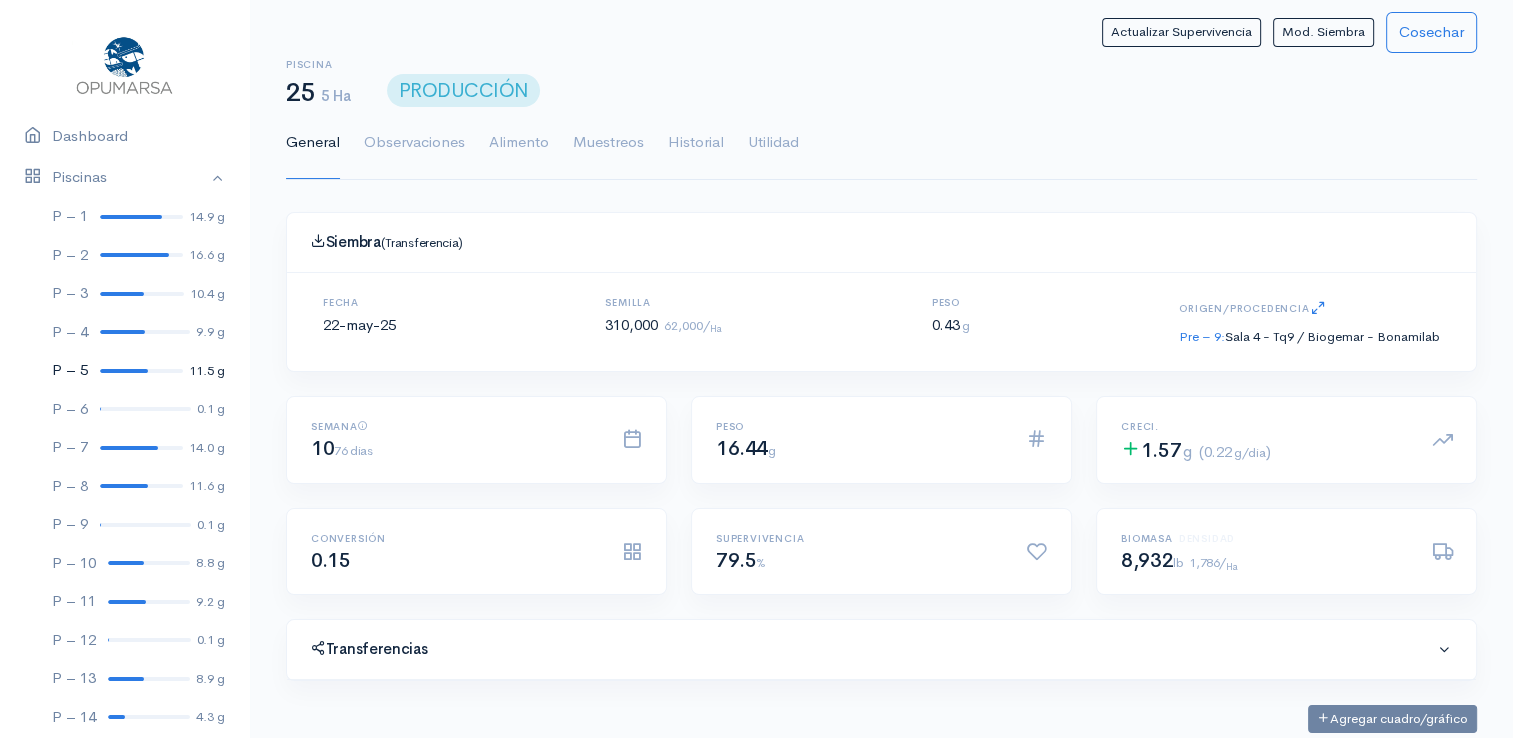 click at bounding box center [124, 371] 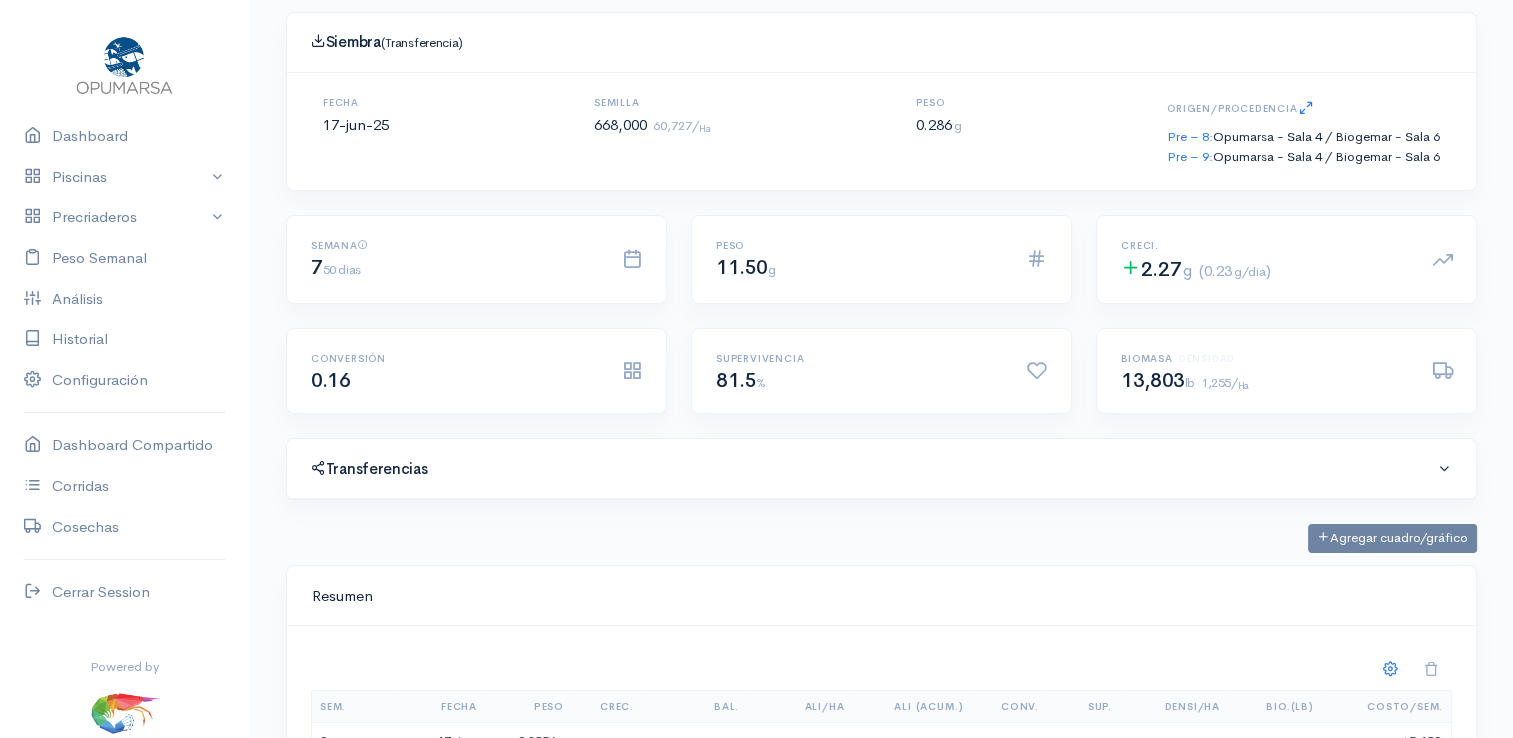 scroll, scrollTop: 0, scrollLeft: 0, axis: both 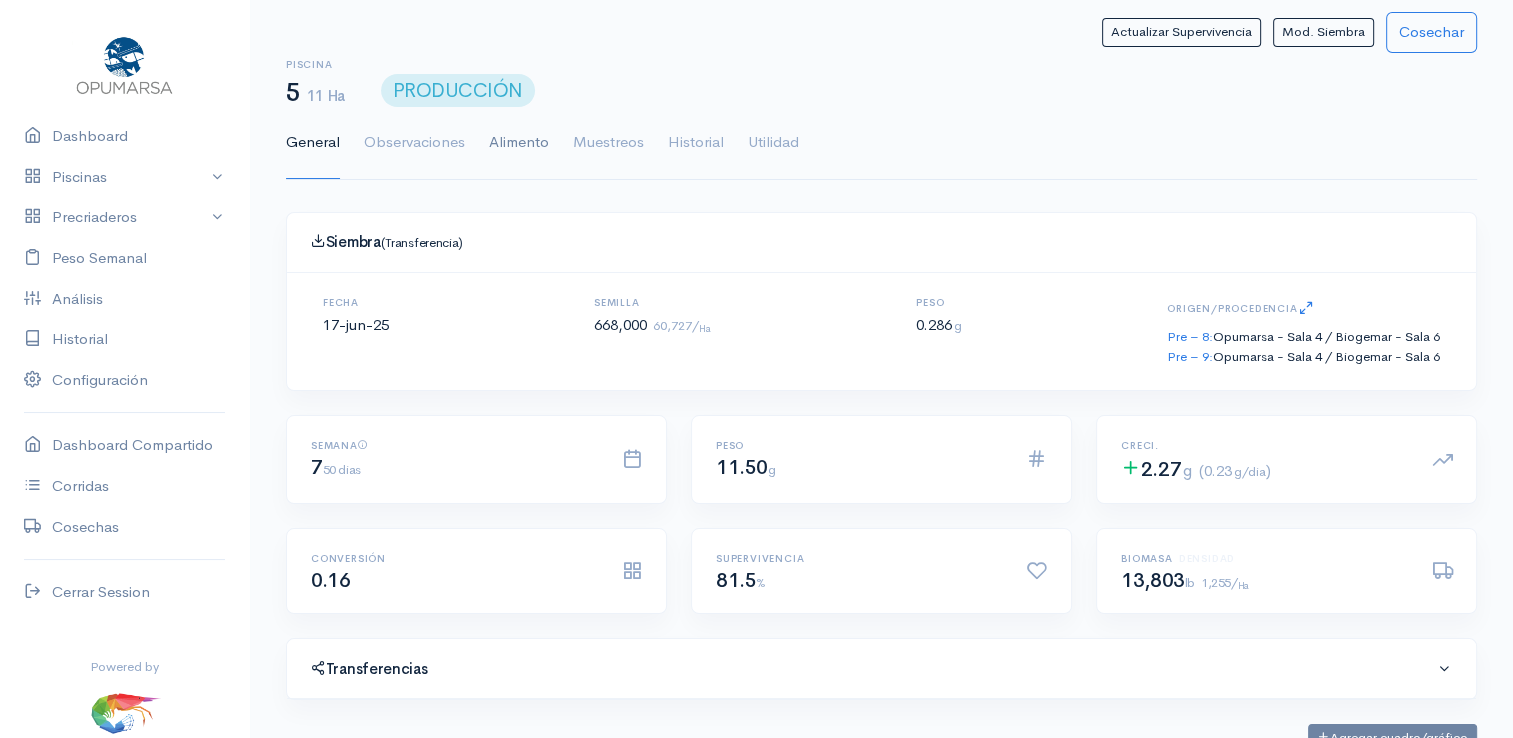 click on "Alimento" at bounding box center [519, 143] 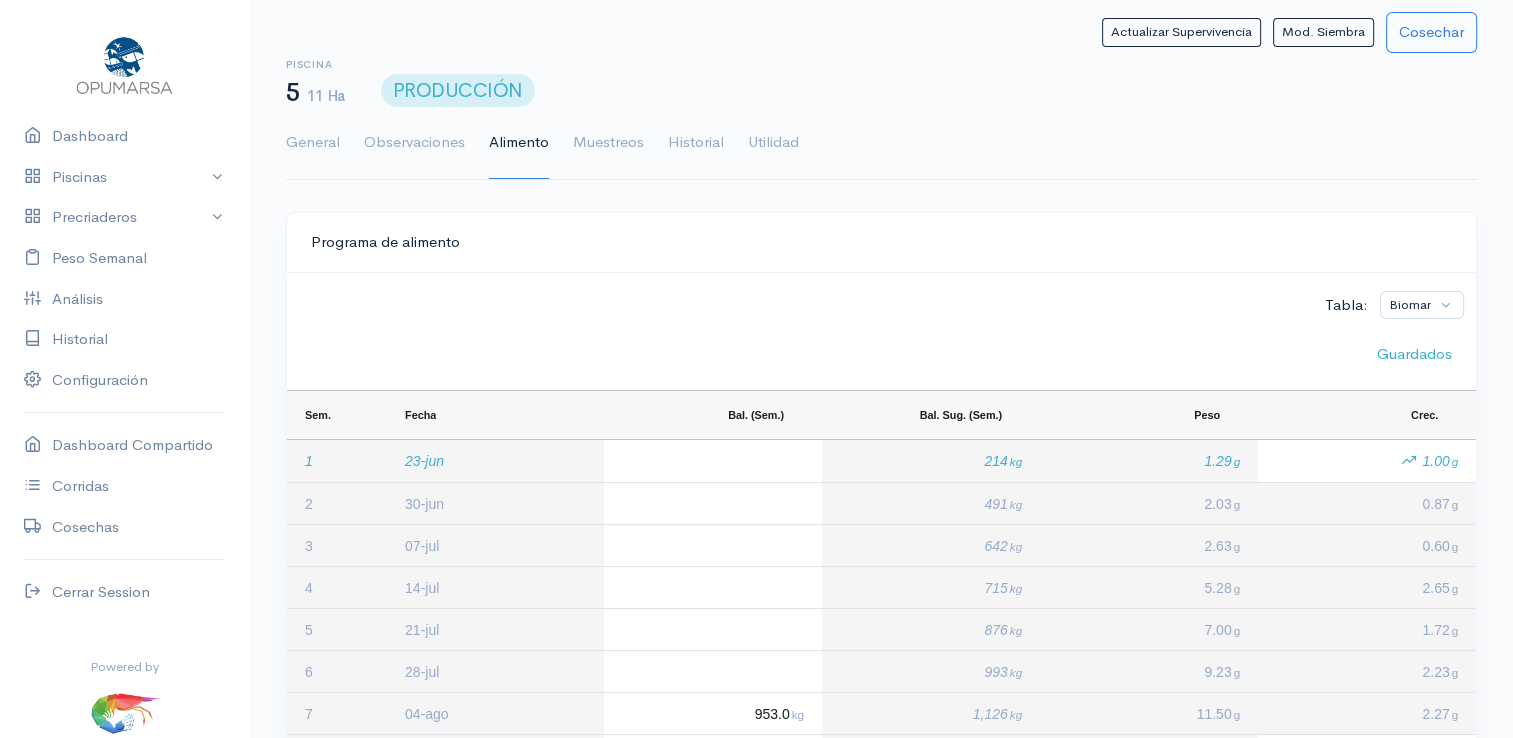 scroll, scrollTop: 0, scrollLeft: 0, axis: both 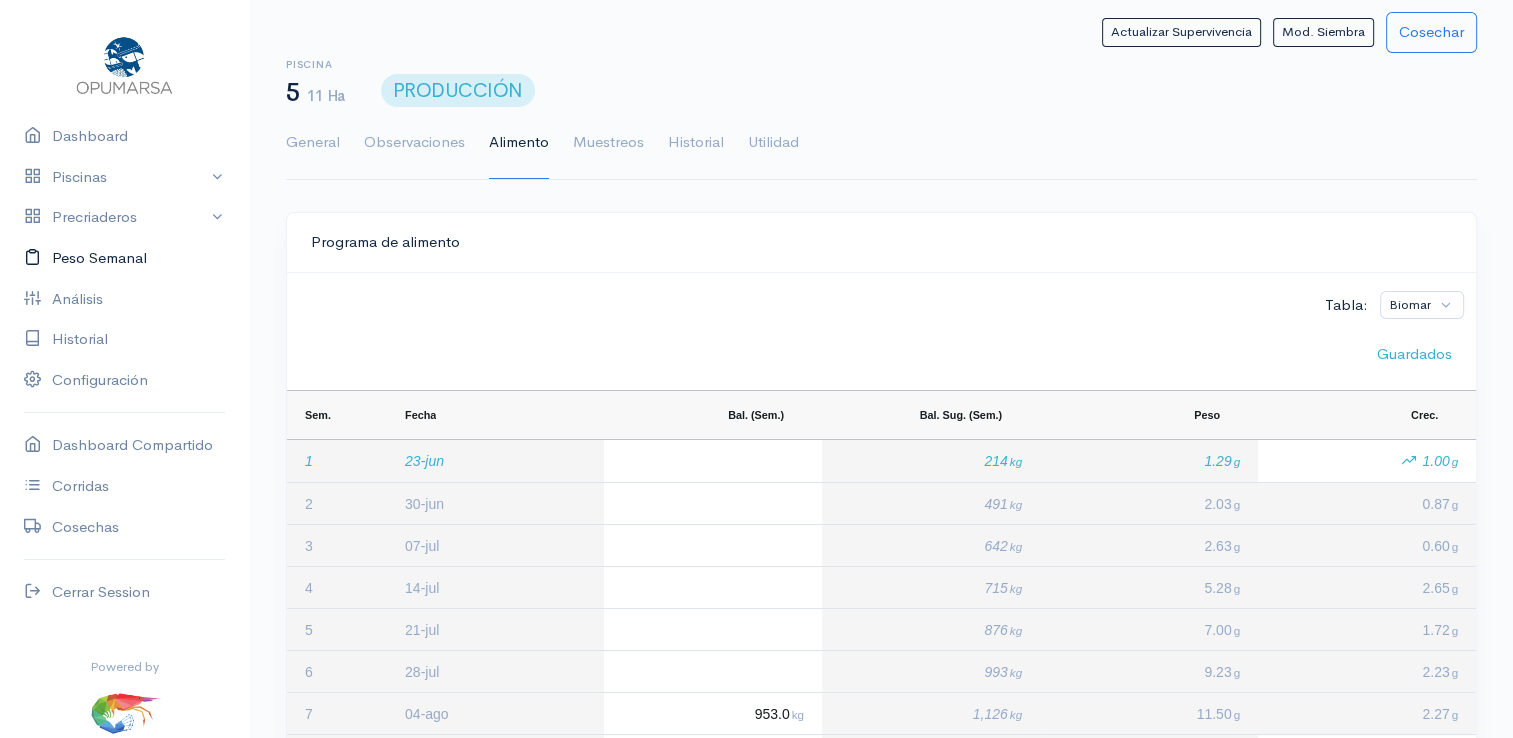 click on "Peso Semanal" at bounding box center [124, 258] 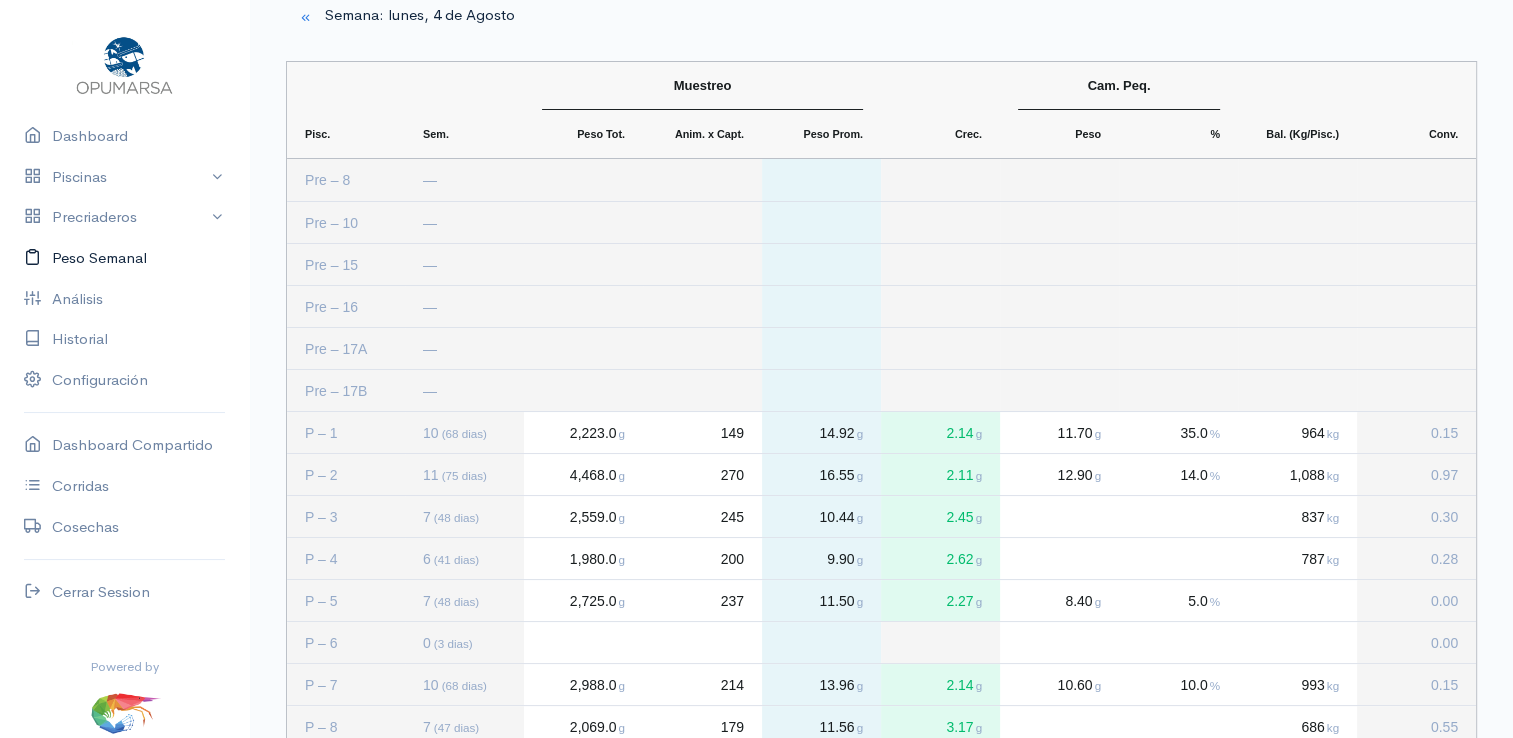 scroll, scrollTop: 0, scrollLeft: 0, axis: both 